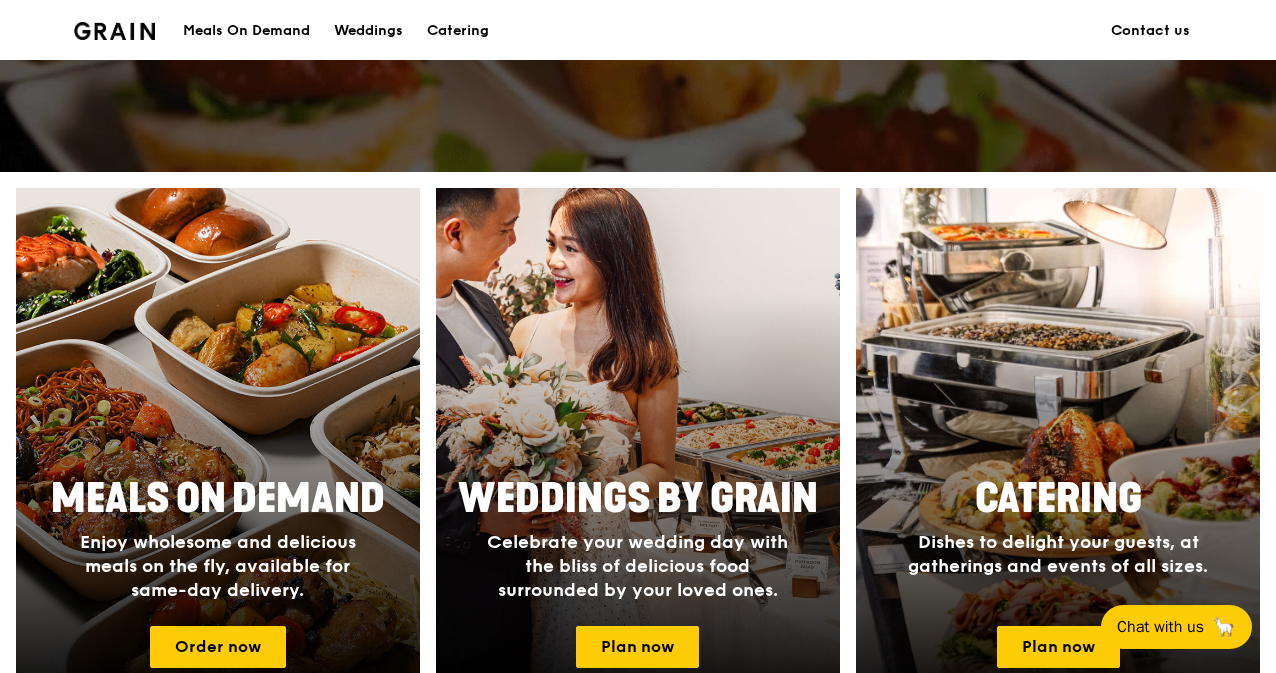 scroll, scrollTop: 628, scrollLeft: 0, axis: vertical 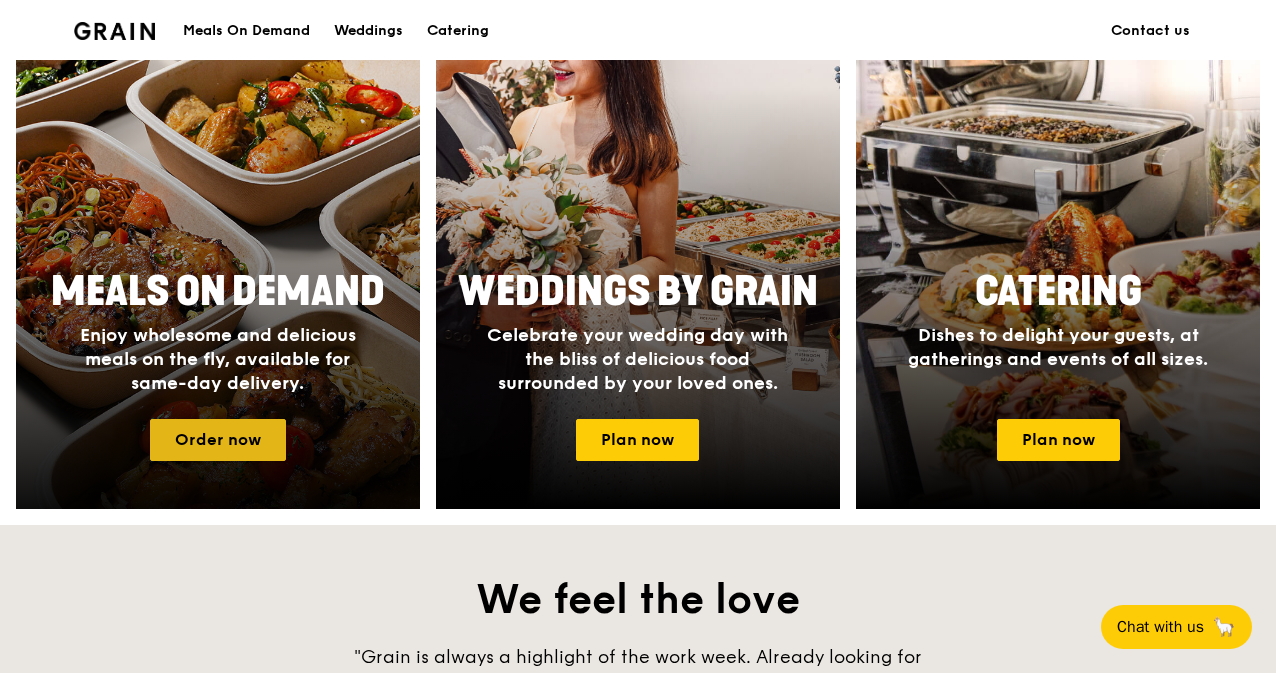 click on "Order now" at bounding box center (218, 440) 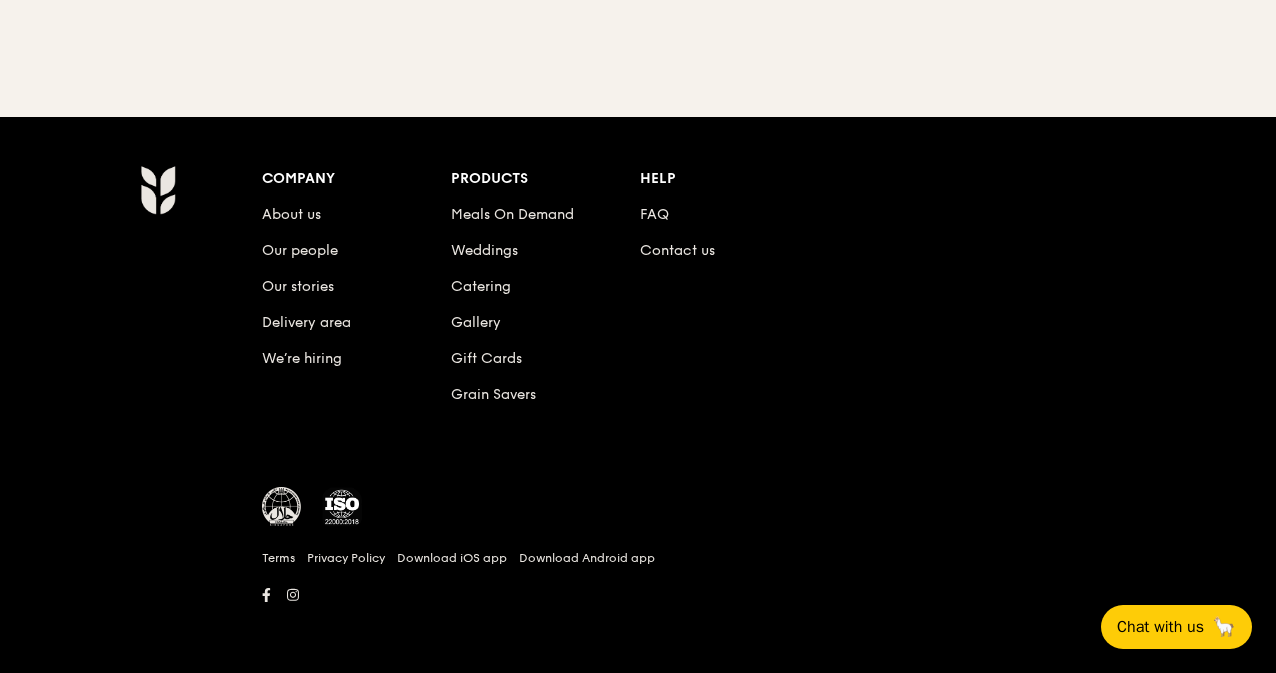 scroll, scrollTop: 0, scrollLeft: 0, axis: both 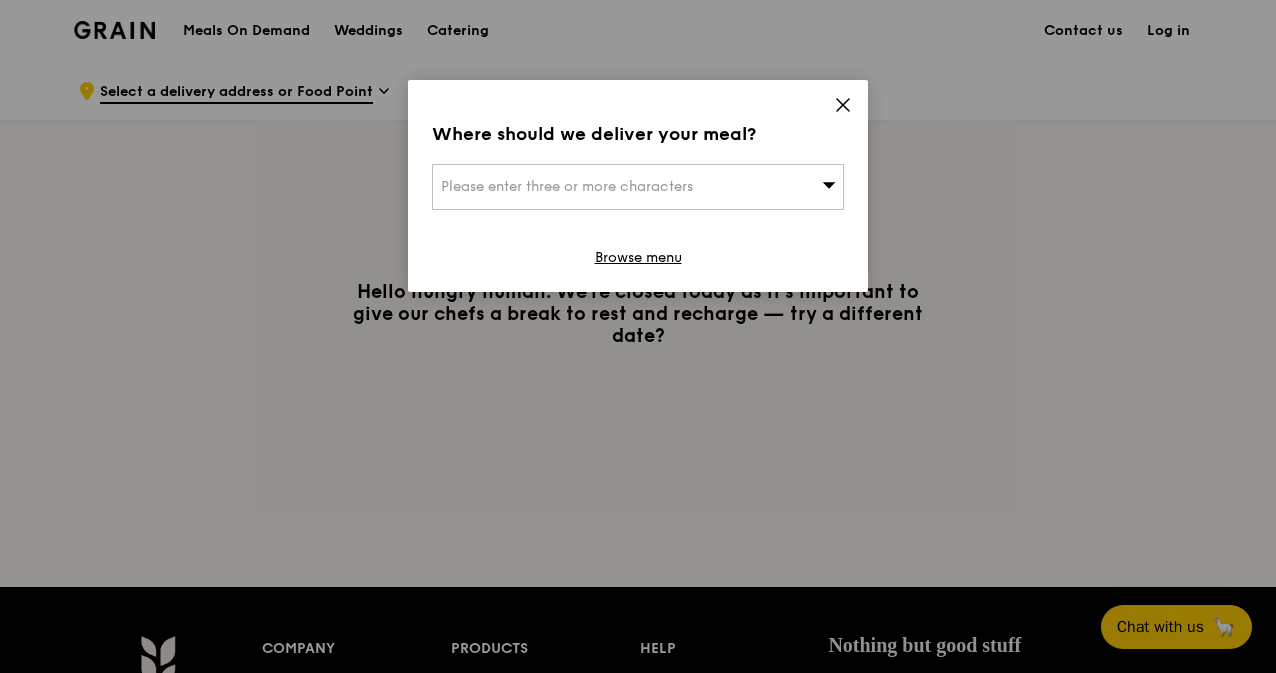 click on "Please enter three or more characters" at bounding box center [567, 186] 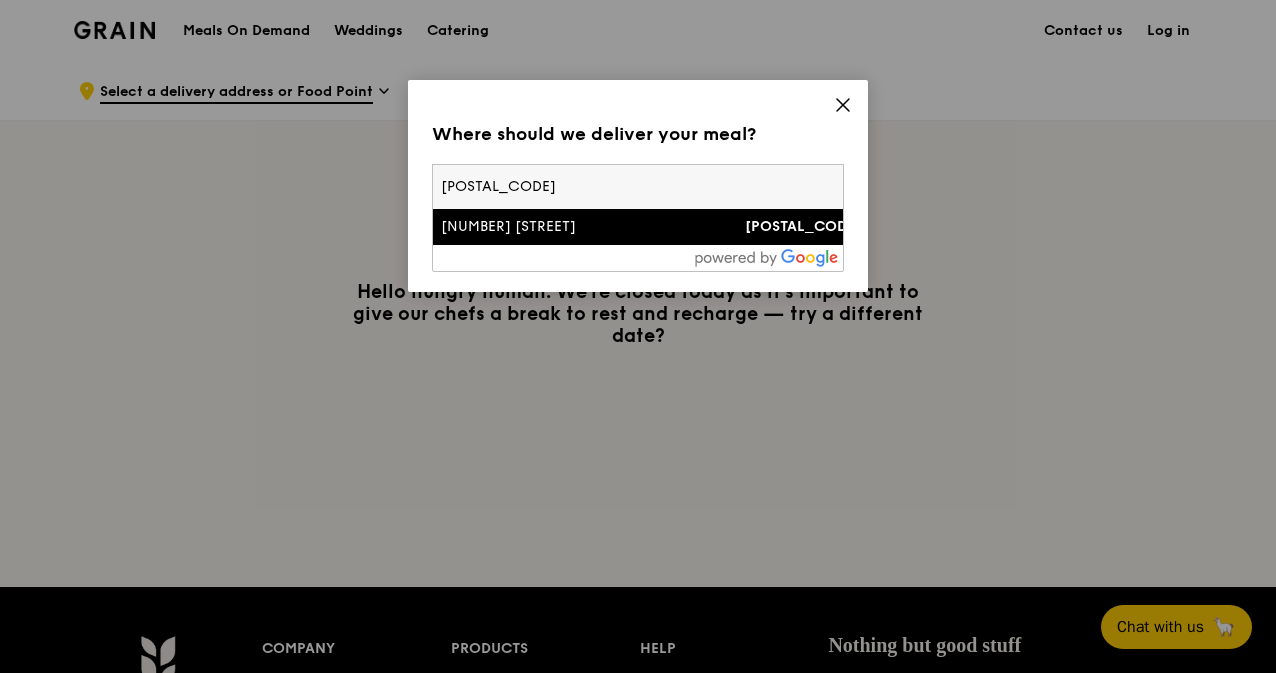 type on "058267" 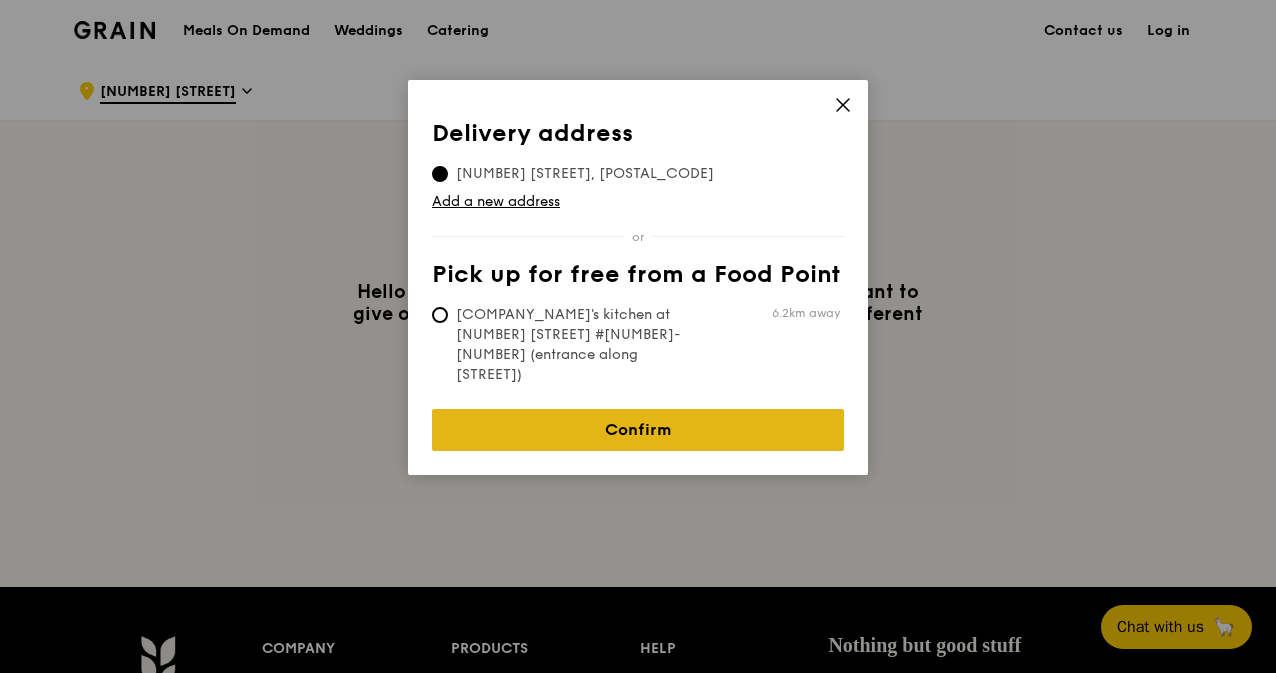 click on "Confirm" at bounding box center (638, 430) 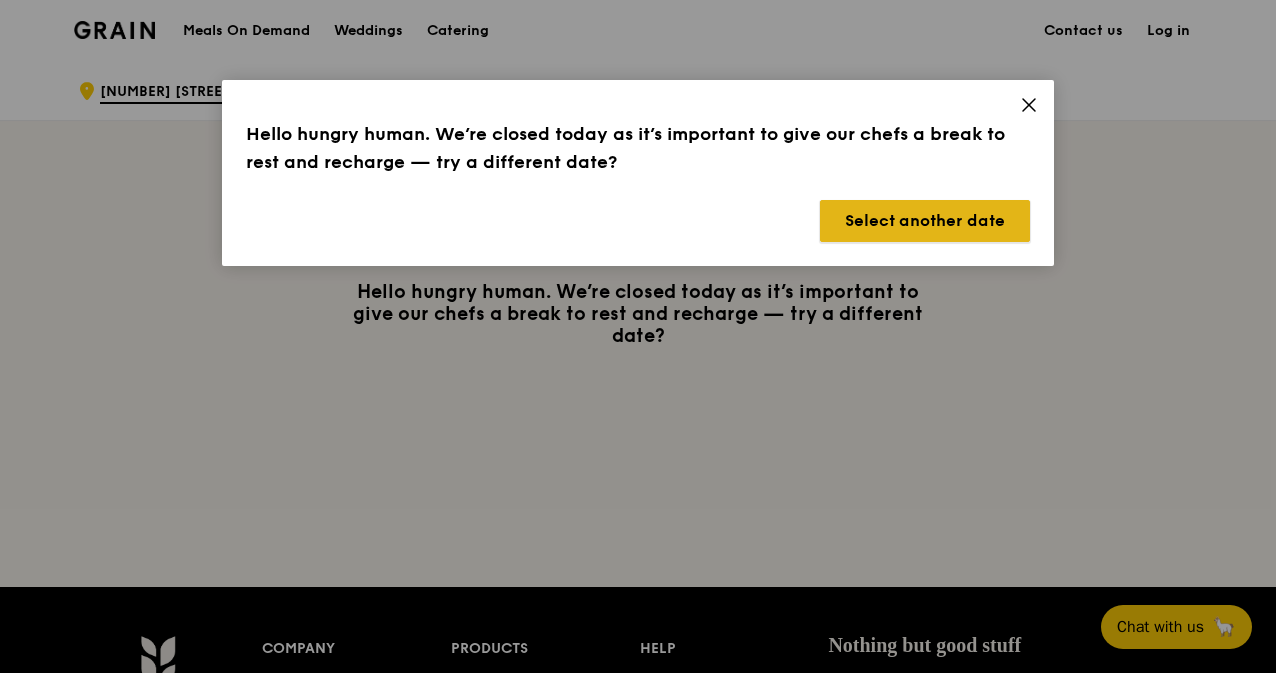 click on "Select another date" at bounding box center (925, 221) 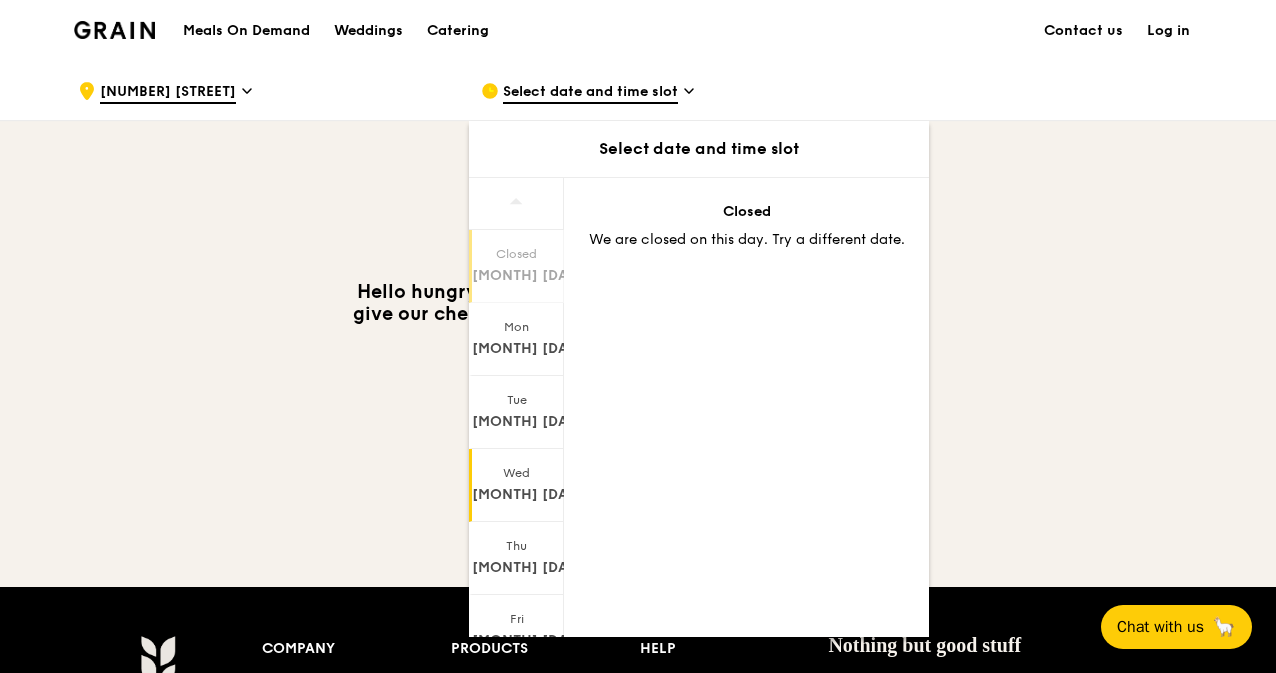 scroll, scrollTop: 152, scrollLeft: 0, axis: vertical 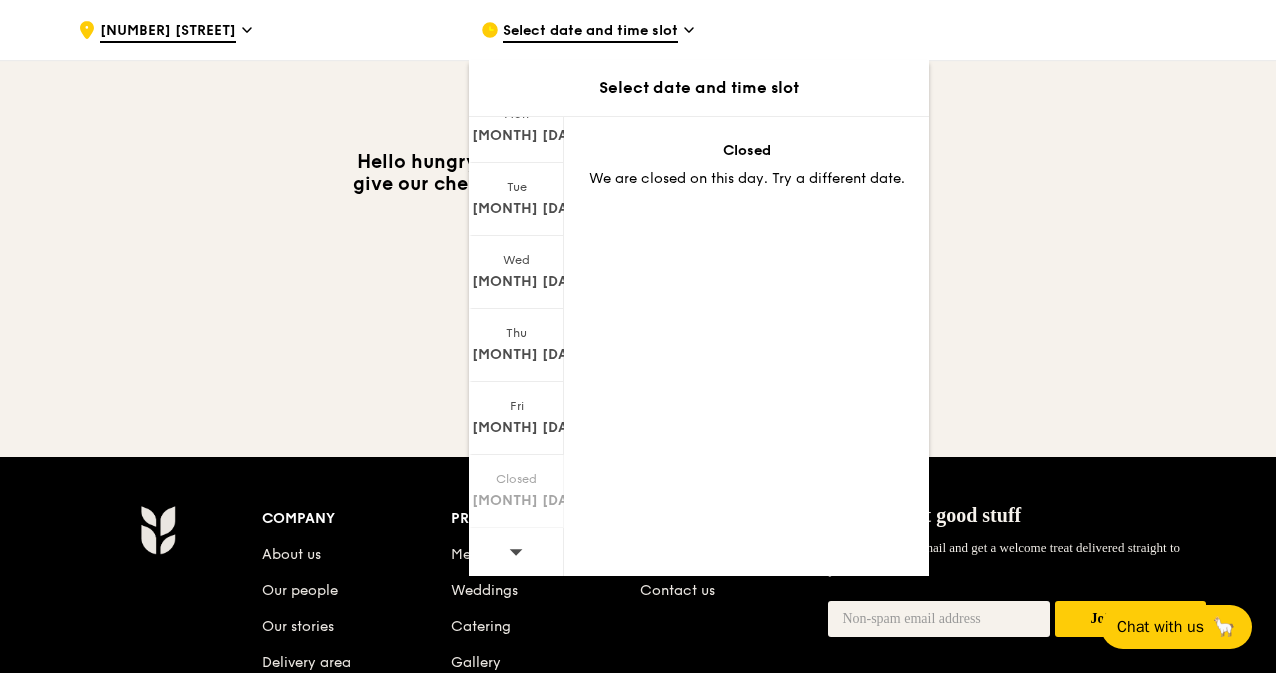 click 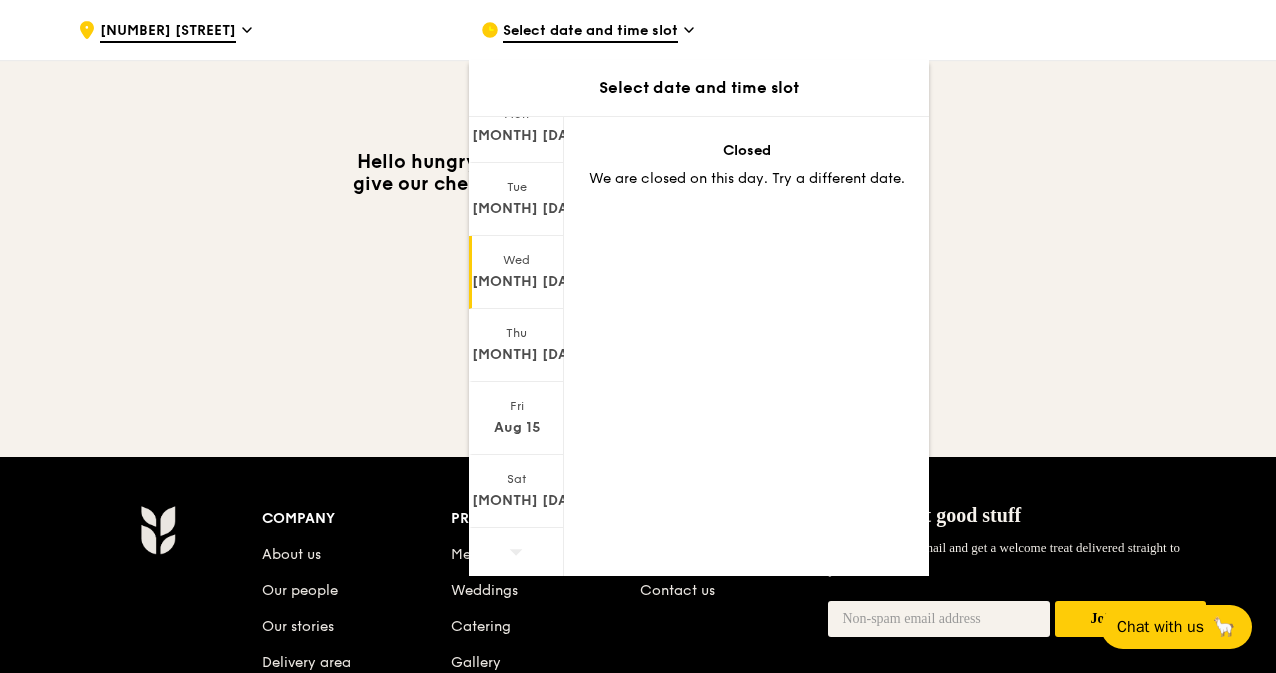 click on "Aug 13" at bounding box center (516, 282) 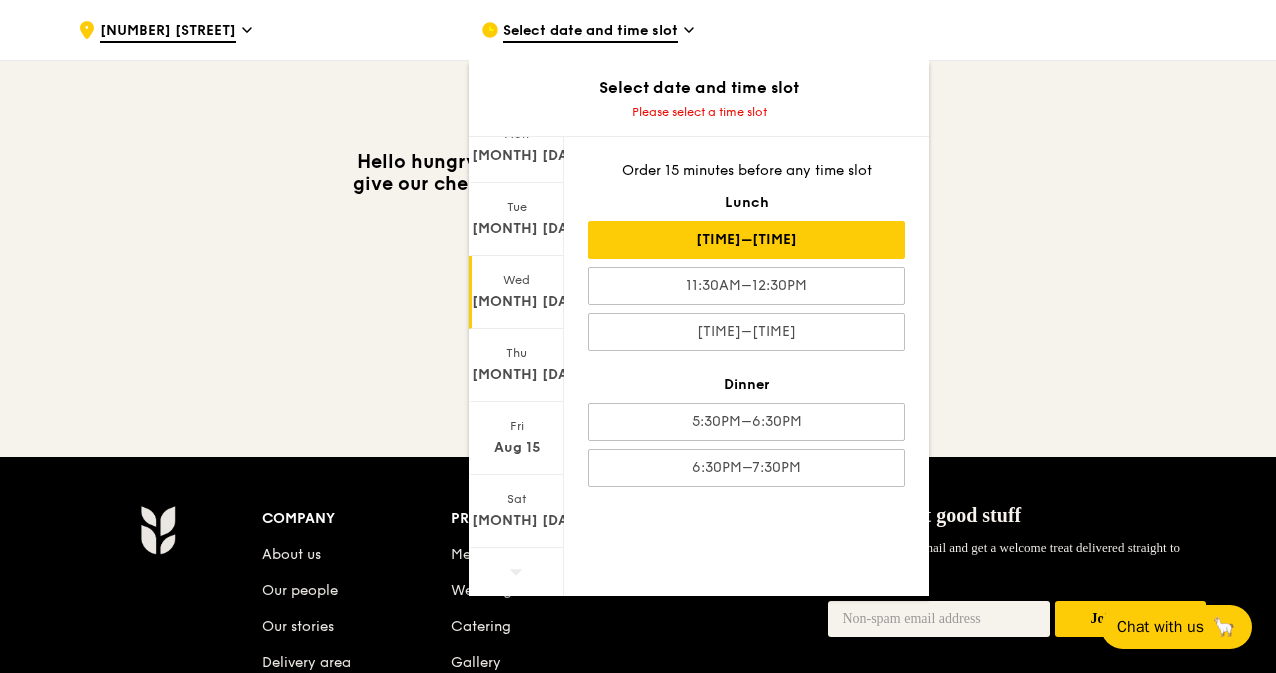 click on "10:30AM–11:30AM" at bounding box center (746, 240) 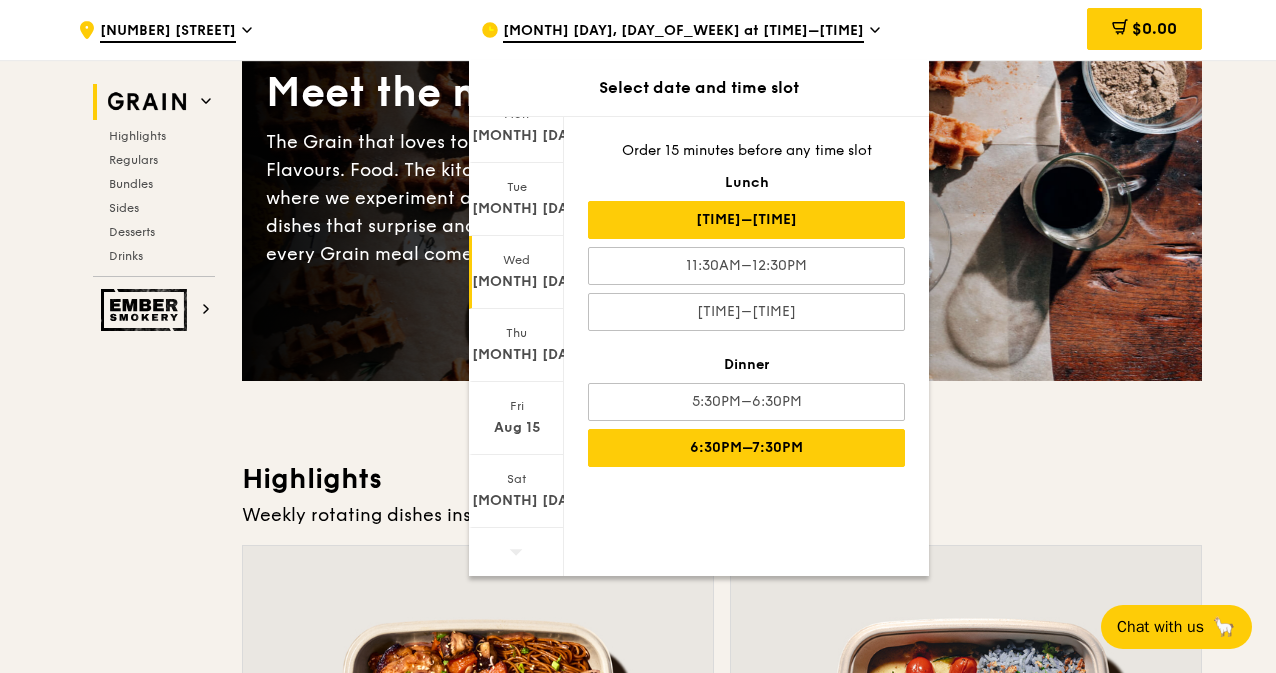 scroll, scrollTop: 171, scrollLeft: 0, axis: vertical 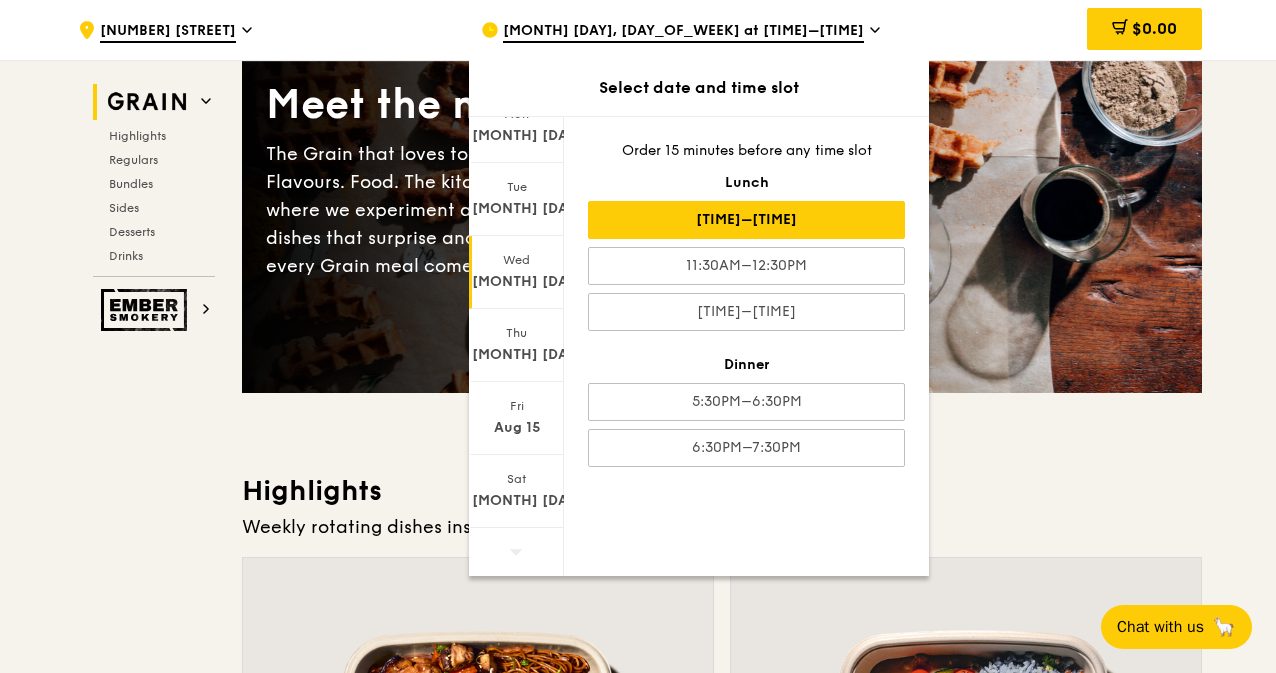 click on "10:30AM–11:30AM" at bounding box center (746, 220) 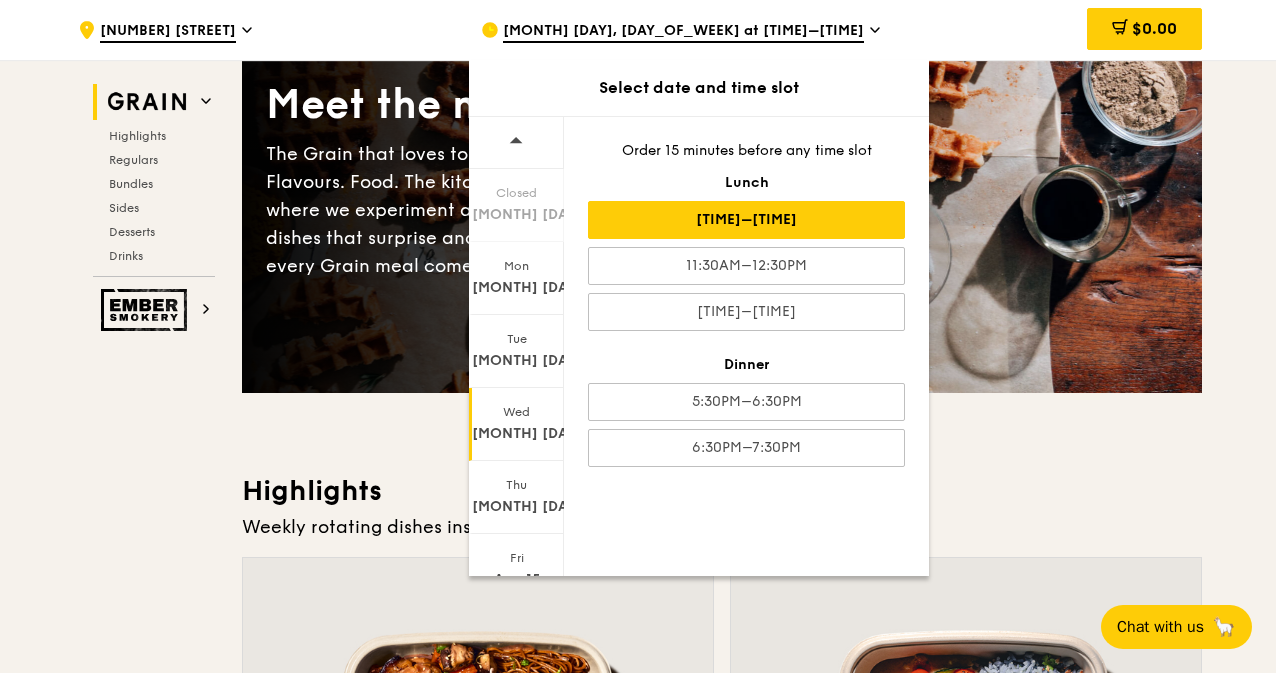 click on "10:30AM–11:30AM" at bounding box center [746, 220] 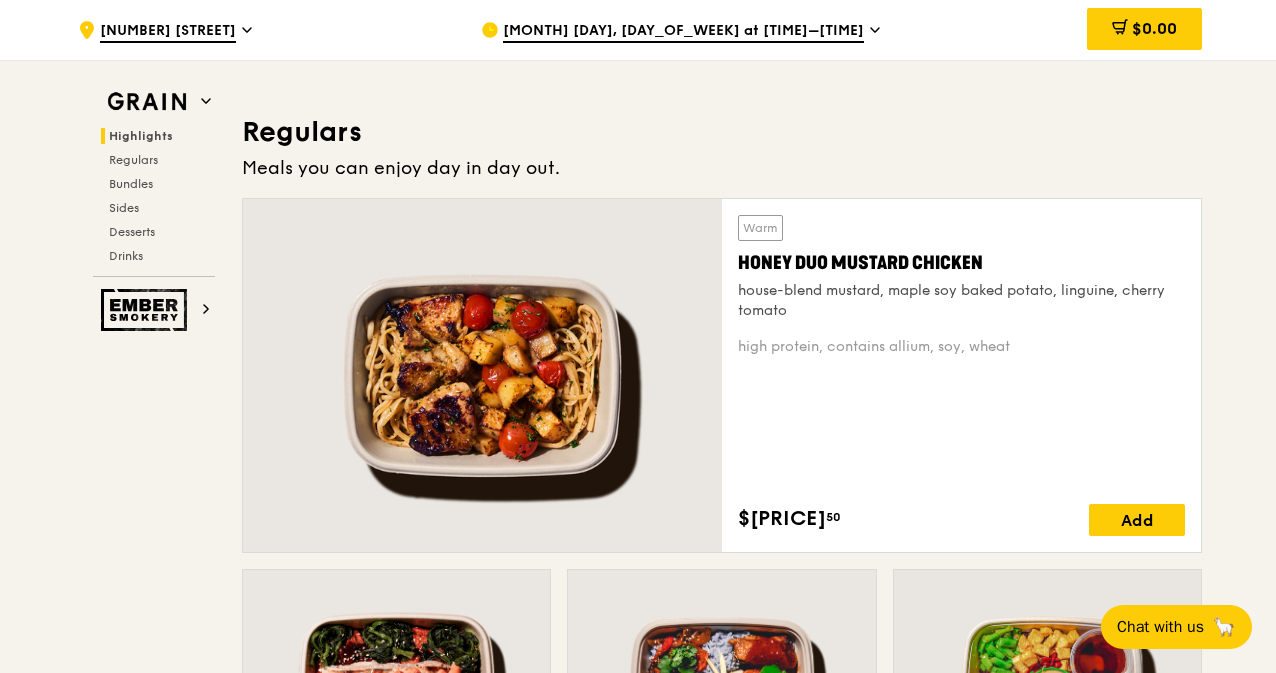scroll, scrollTop: 1261, scrollLeft: 0, axis: vertical 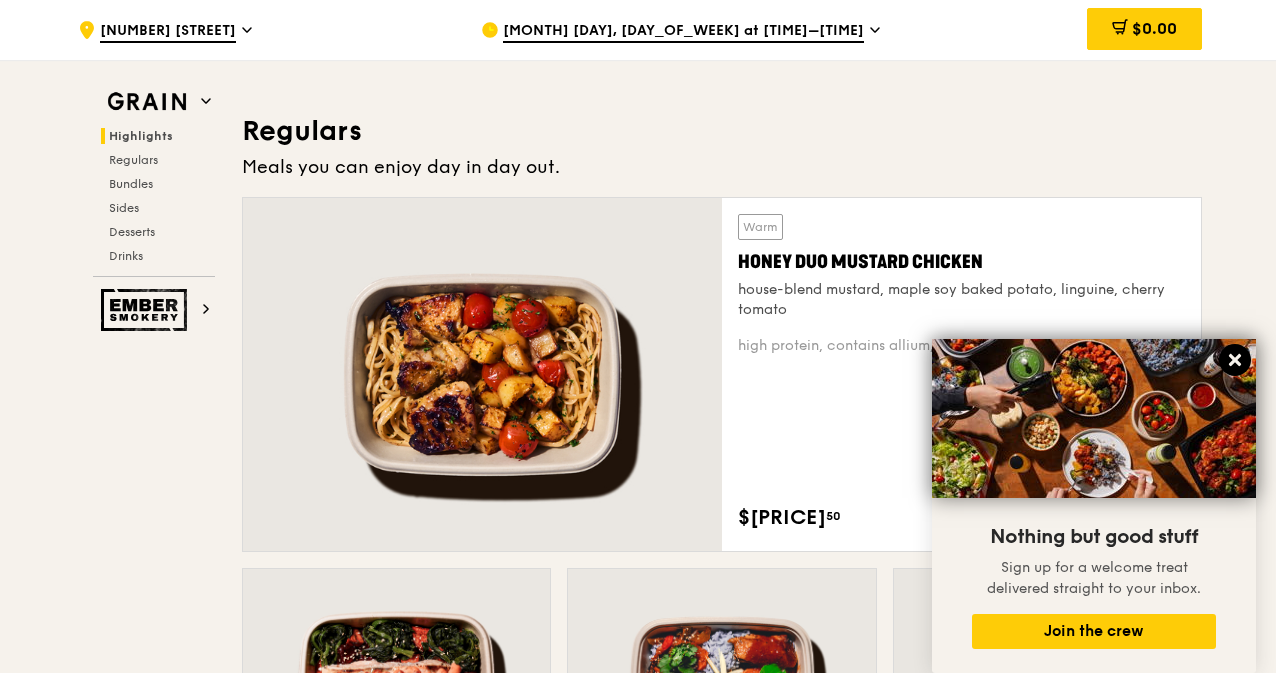 click 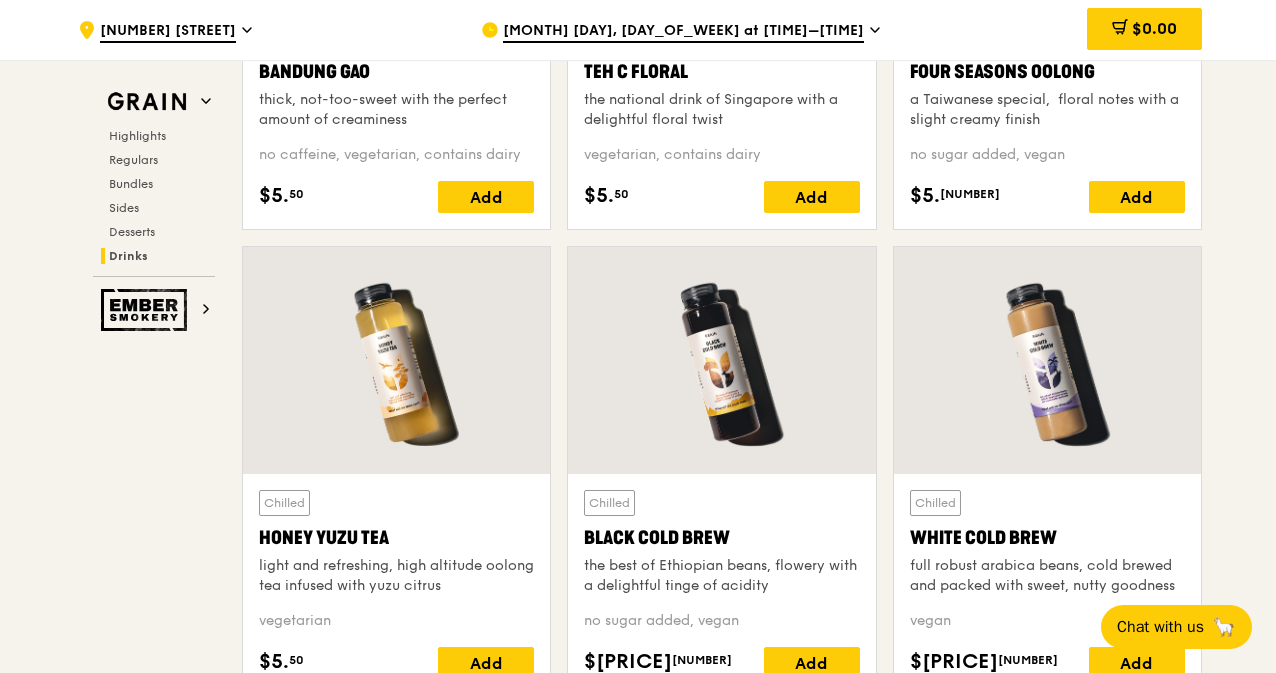 scroll, scrollTop: 7298, scrollLeft: 0, axis: vertical 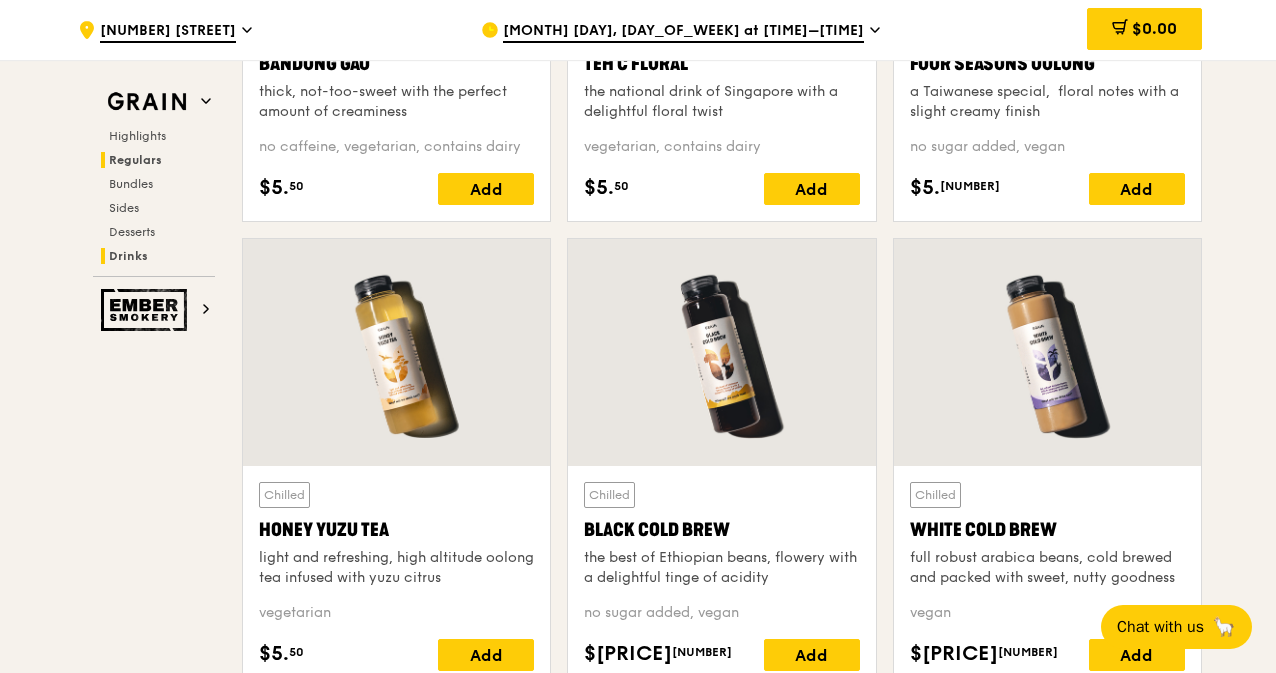 click on "Regulars" at bounding box center [135, 160] 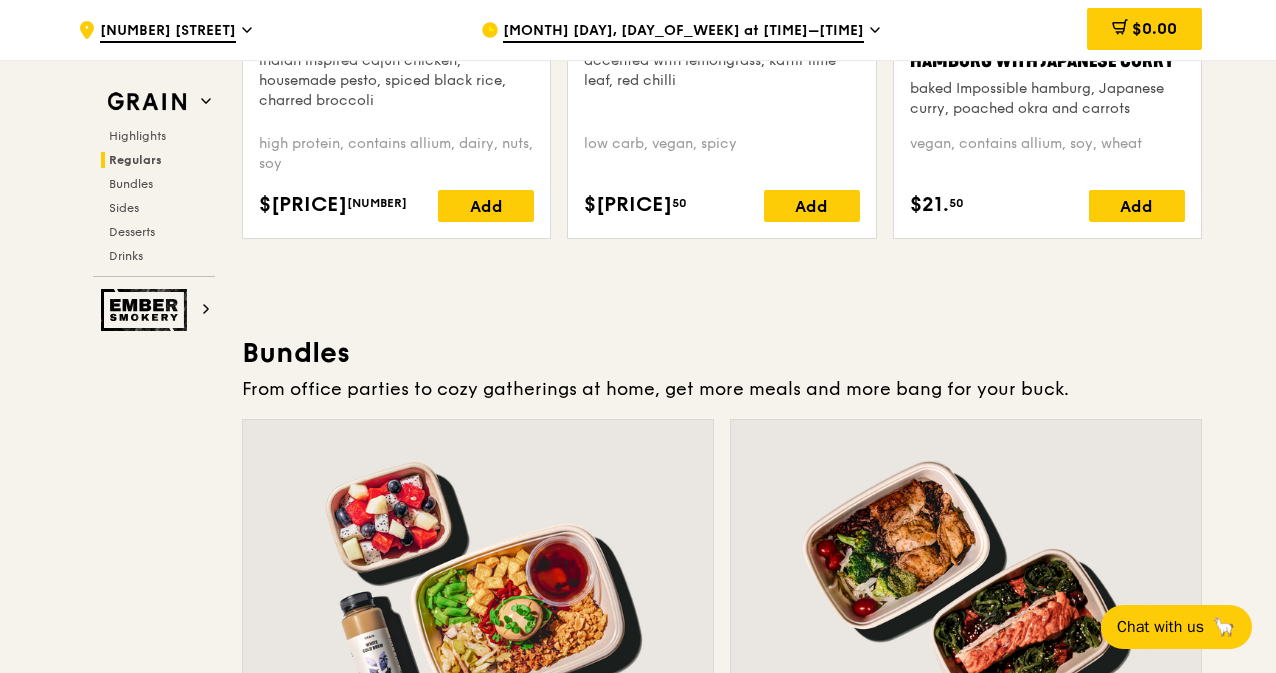 scroll, scrollTop: 2569, scrollLeft: 0, axis: vertical 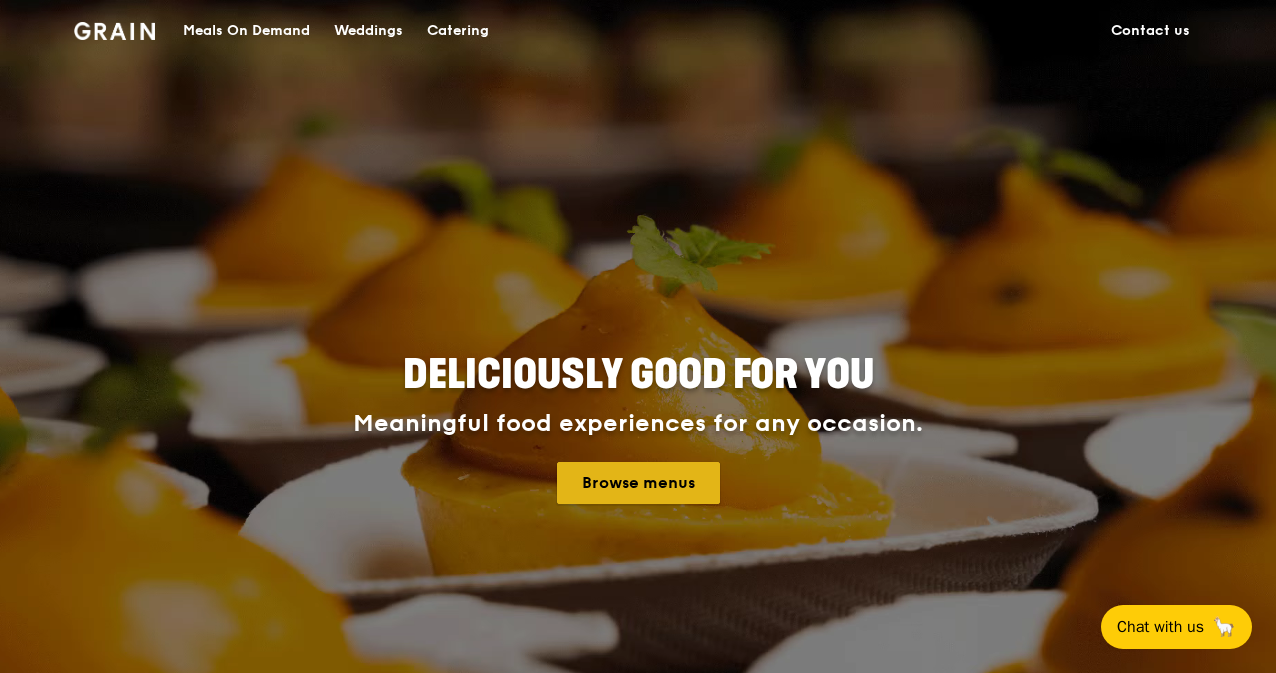 click on "Browse menus" at bounding box center (638, 483) 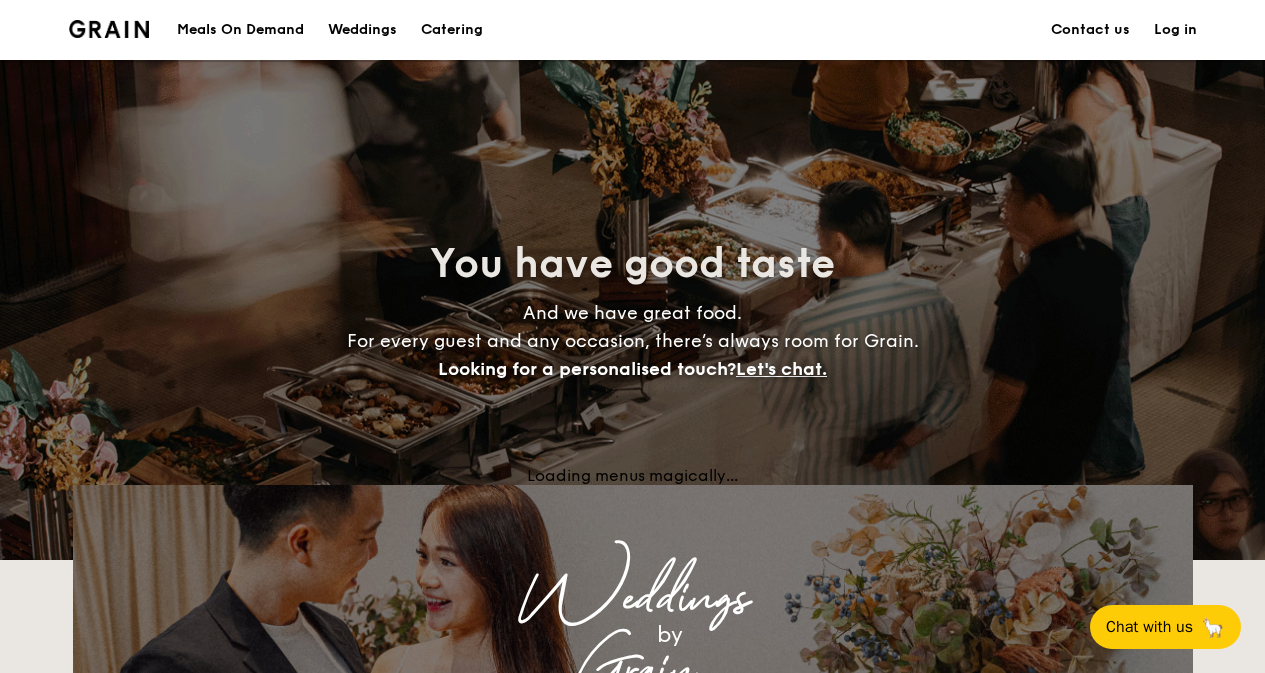 scroll, scrollTop: 0, scrollLeft: 0, axis: both 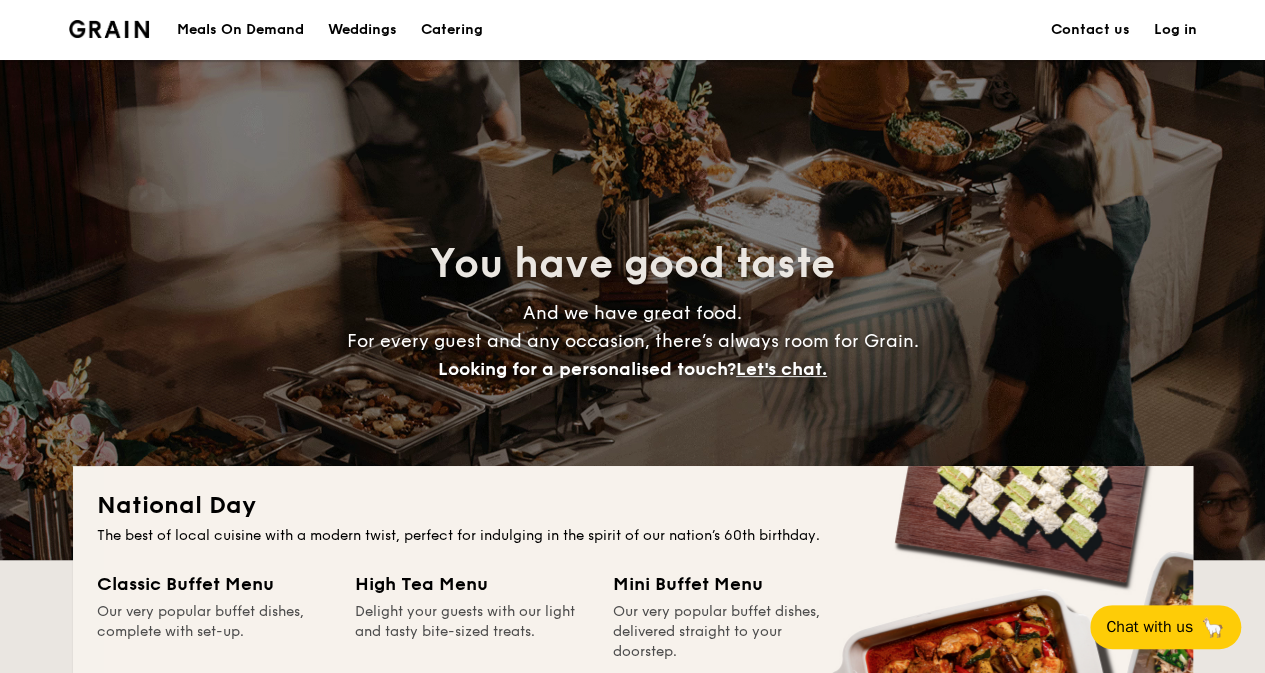 click on "Meals On Demand" at bounding box center [240, 30] 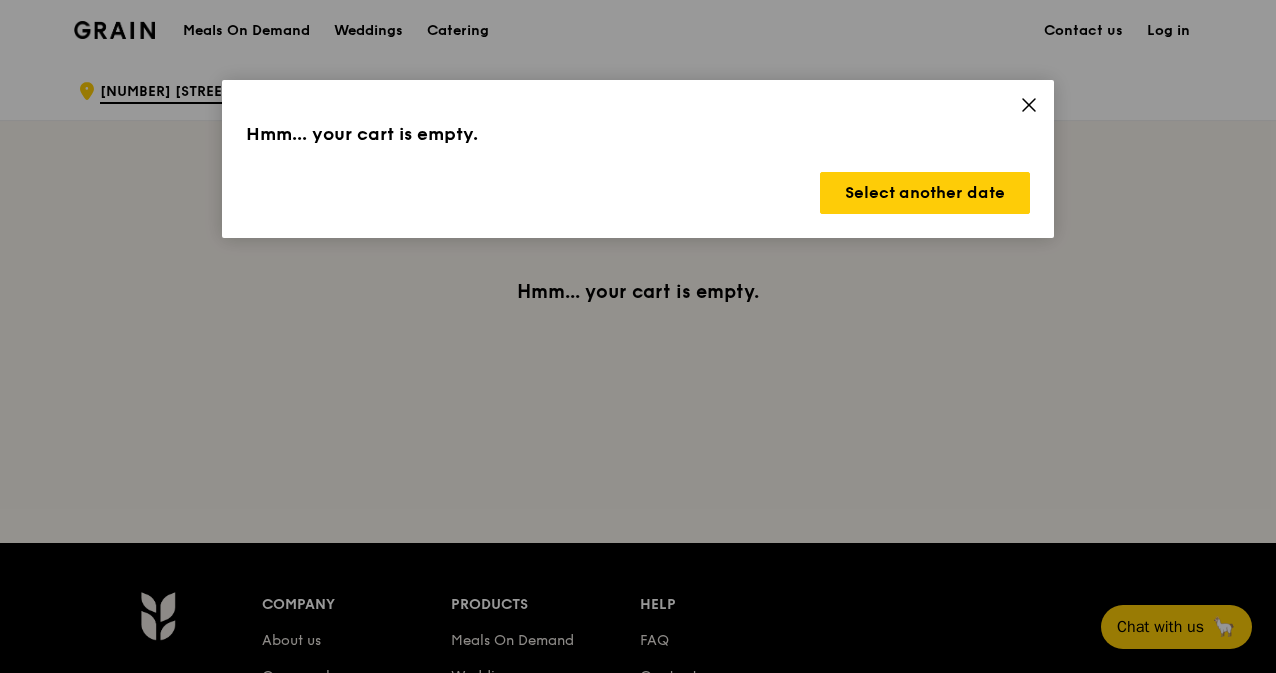 scroll, scrollTop: 0, scrollLeft: 0, axis: both 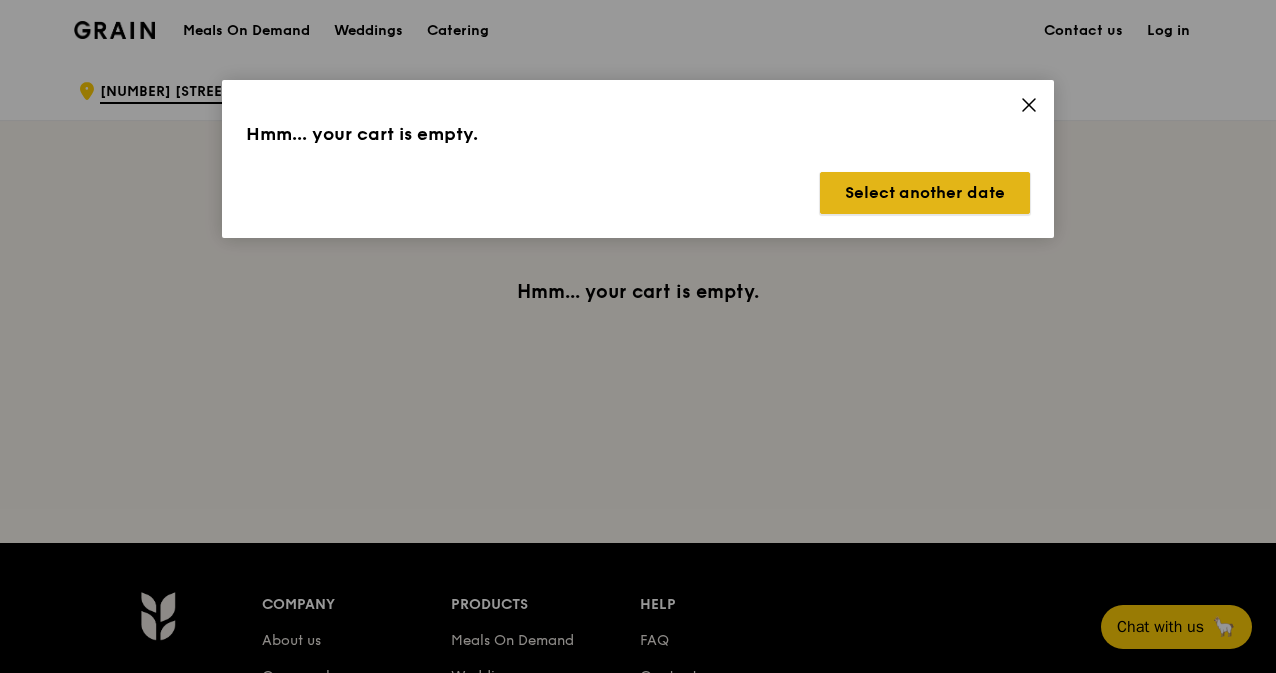 click on "Select another date" at bounding box center [925, 193] 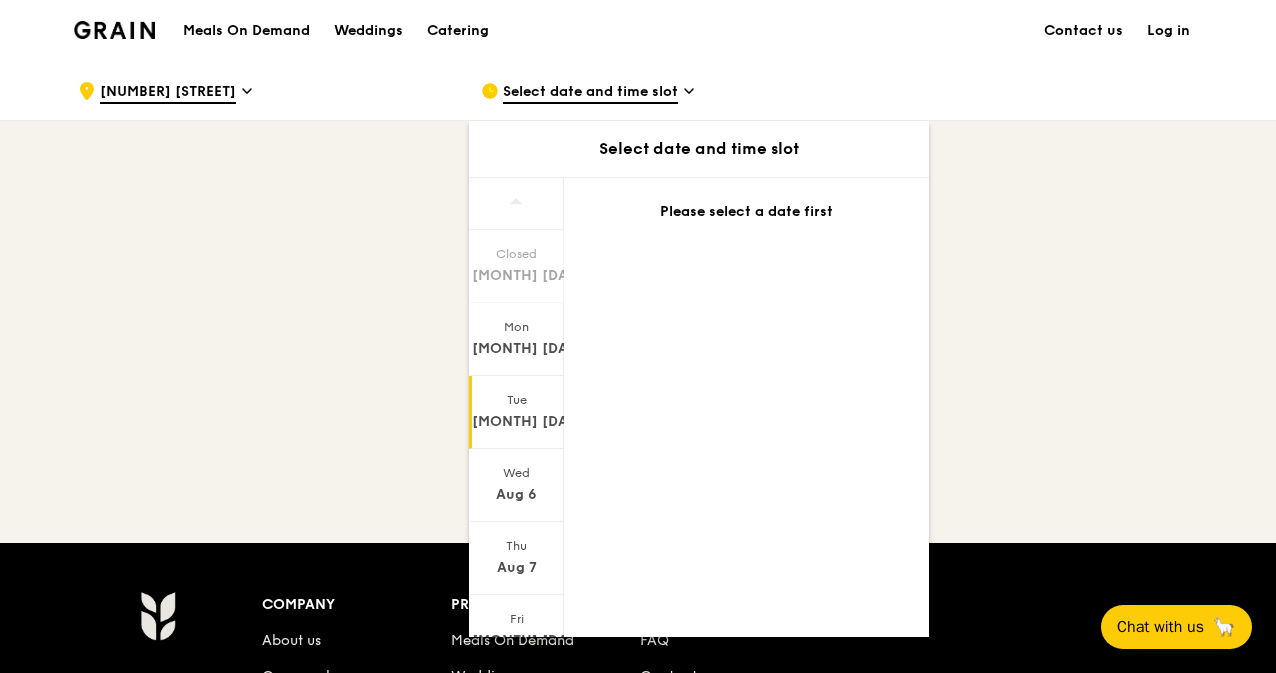 scroll, scrollTop: 152, scrollLeft: 0, axis: vertical 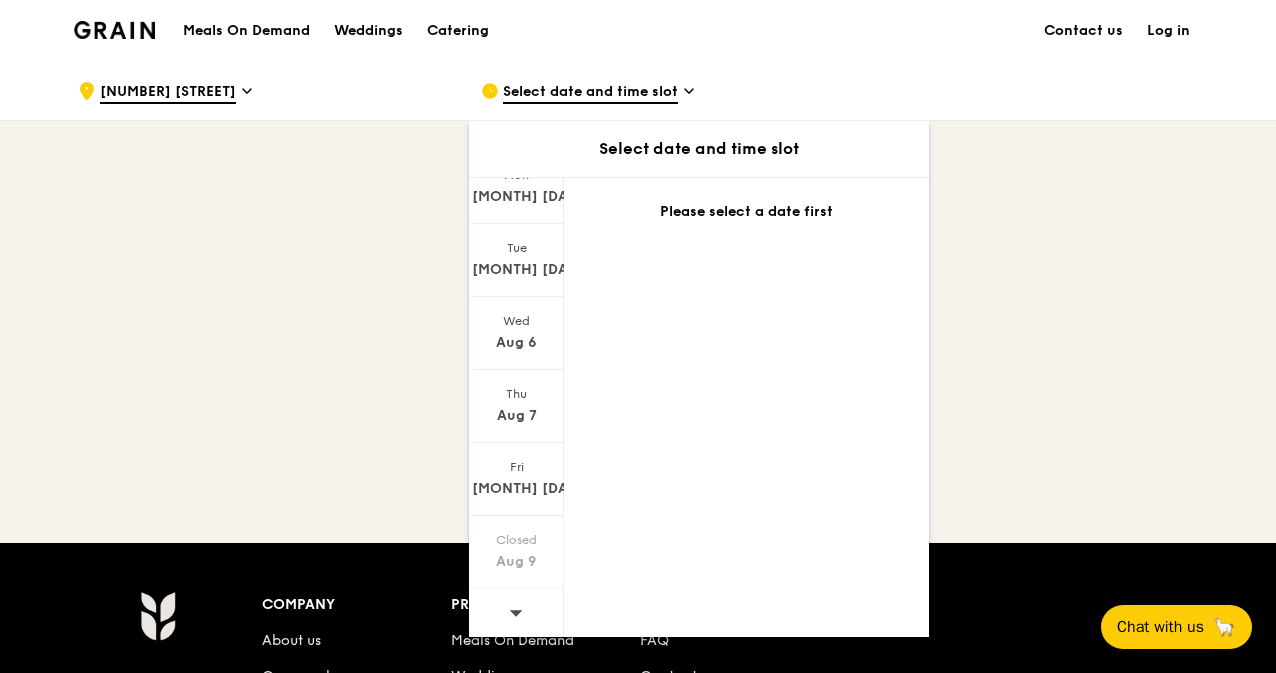 click at bounding box center [516, 614] 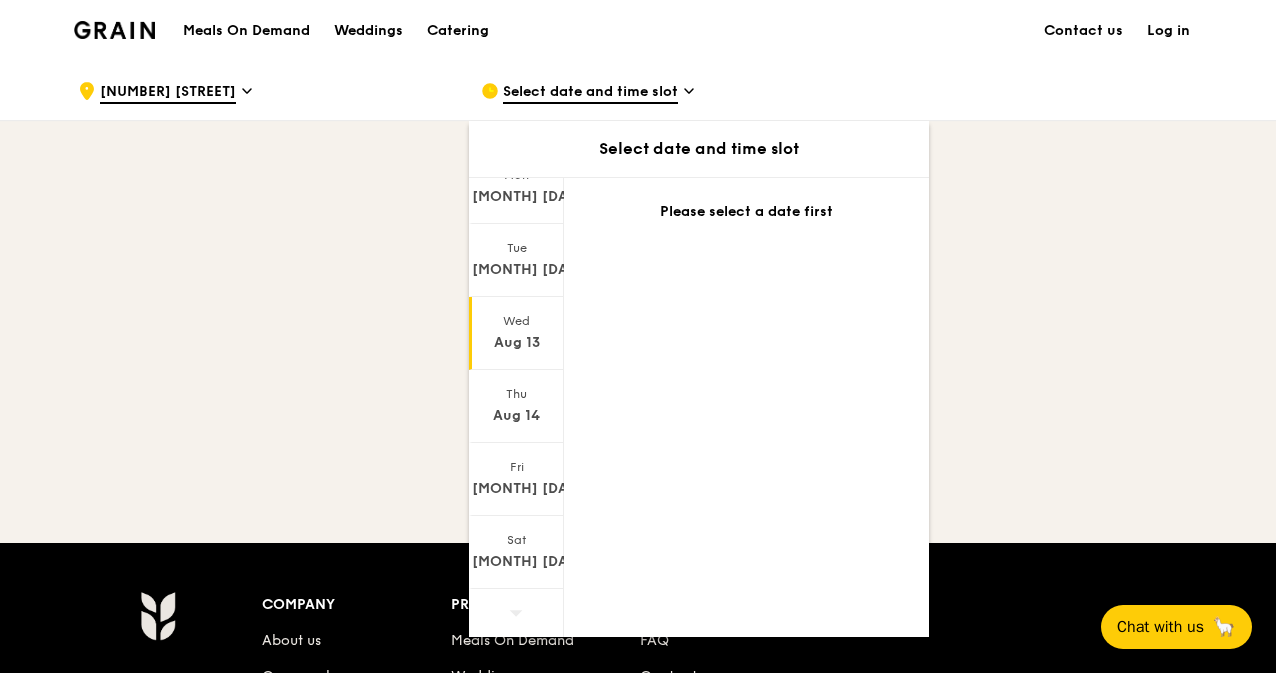 click on "Aug 13" at bounding box center (516, 343) 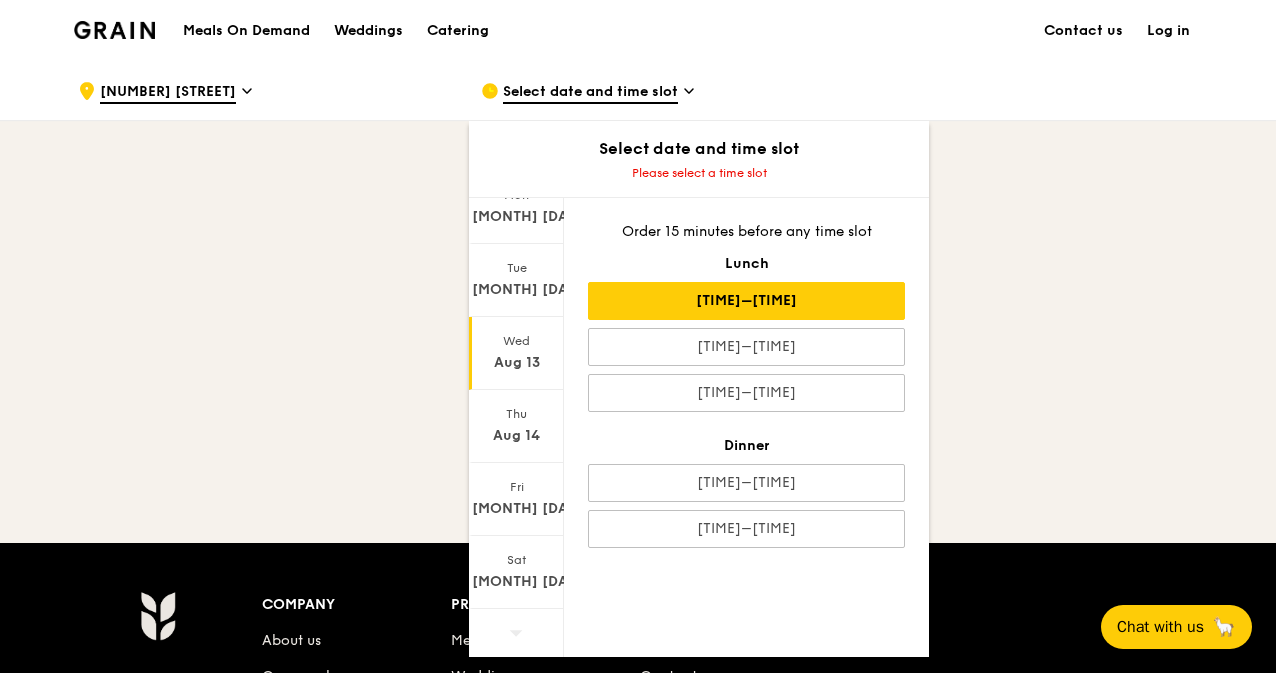click on "10:30AM–11:30AM" at bounding box center [746, 301] 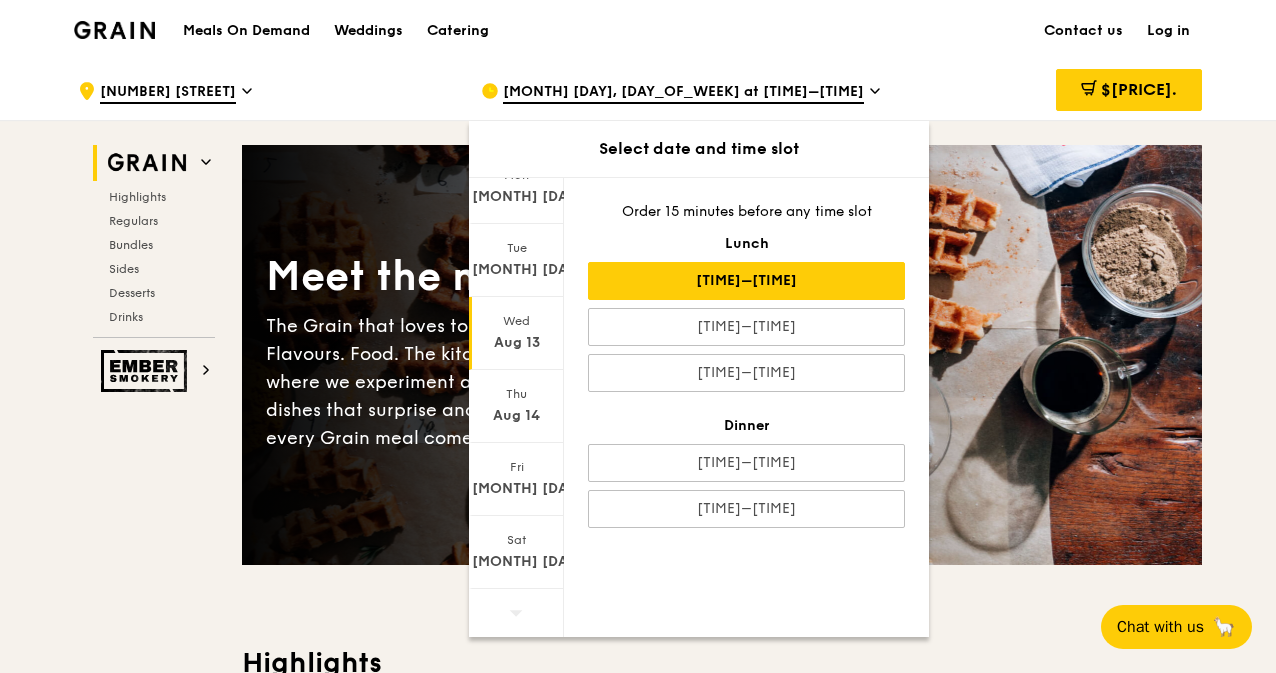 click on "Meet the new Grain The Grain that loves to play. With ingredients. Flavours. Food. The kitchen is our happy place, where we experiment and cook up wholesome dishes that surprise and delight. And at the end of every Grain meal comes: “What will we  eat next?”
Highlights
Weekly rotating dishes inspired by flavours from around the world.
Warm
Hikari Miso Chicken Chow Mein
hong kong egg noodle, shiitake mushroom, roasted carrot
high protein, contains allium, dairy, egg, soy, wheat
$15.
50
Add
Warm
Thai Green Curry Fish
thai style green curry, seared dory, butterfly blue pea rice
pescatarian, spicy, contains allium, dairy, shellfish, soy, wheat
$14.
00
Add
Regulars
Meals you can enjoy day in day out.
Warm
Honey Duo Mustard Chicken
house-blend mustard, maple soy baked potato, linguine, cherry tomato" at bounding box center (722, 4296) 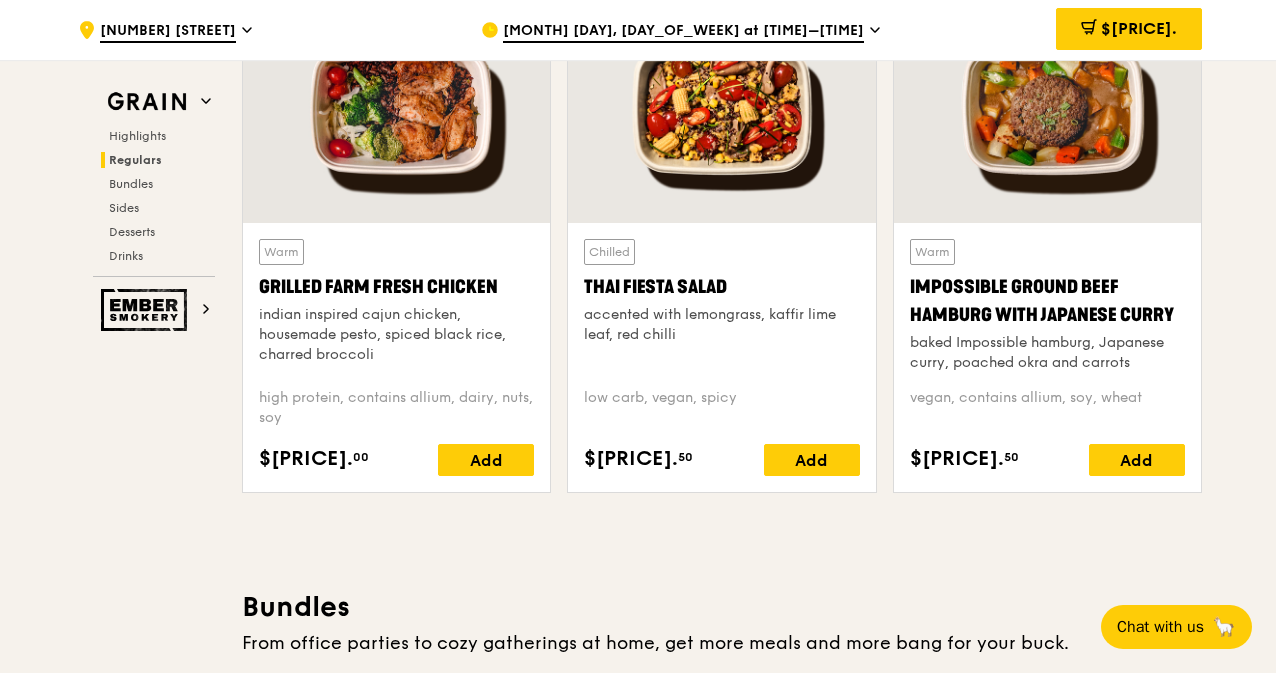scroll, scrollTop: 2192, scrollLeft: 0, axis: vertical 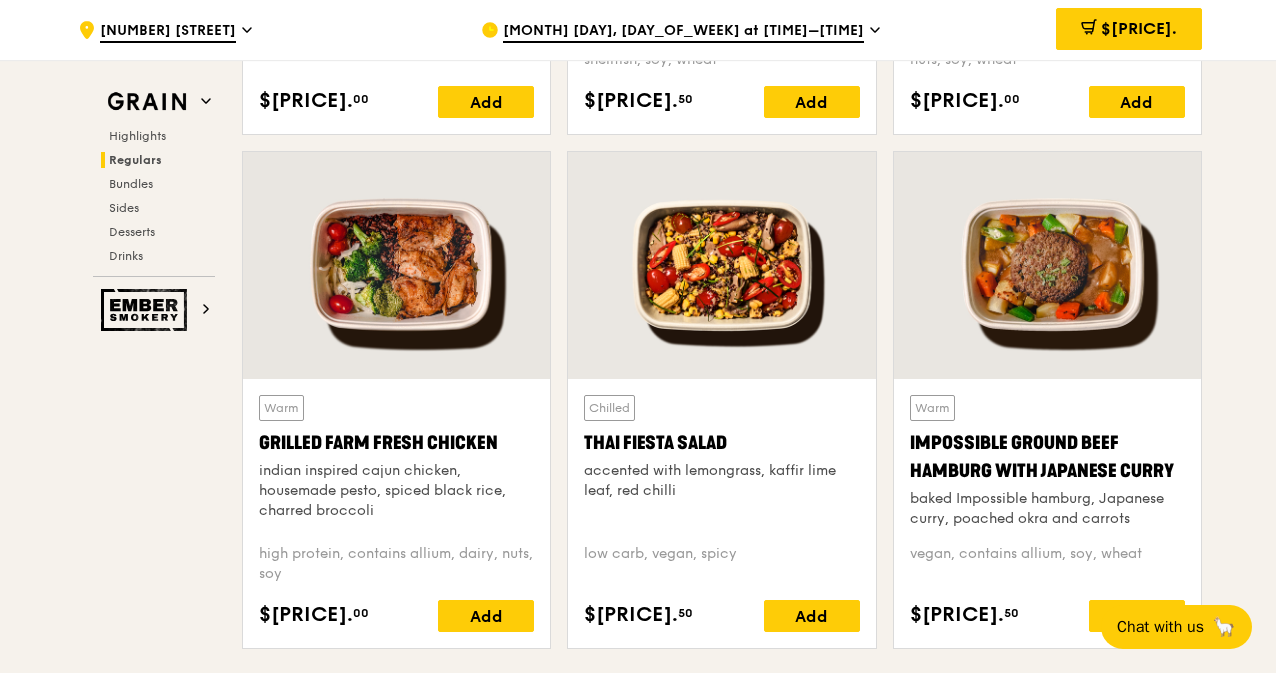 click at bounding box center (721, 265) 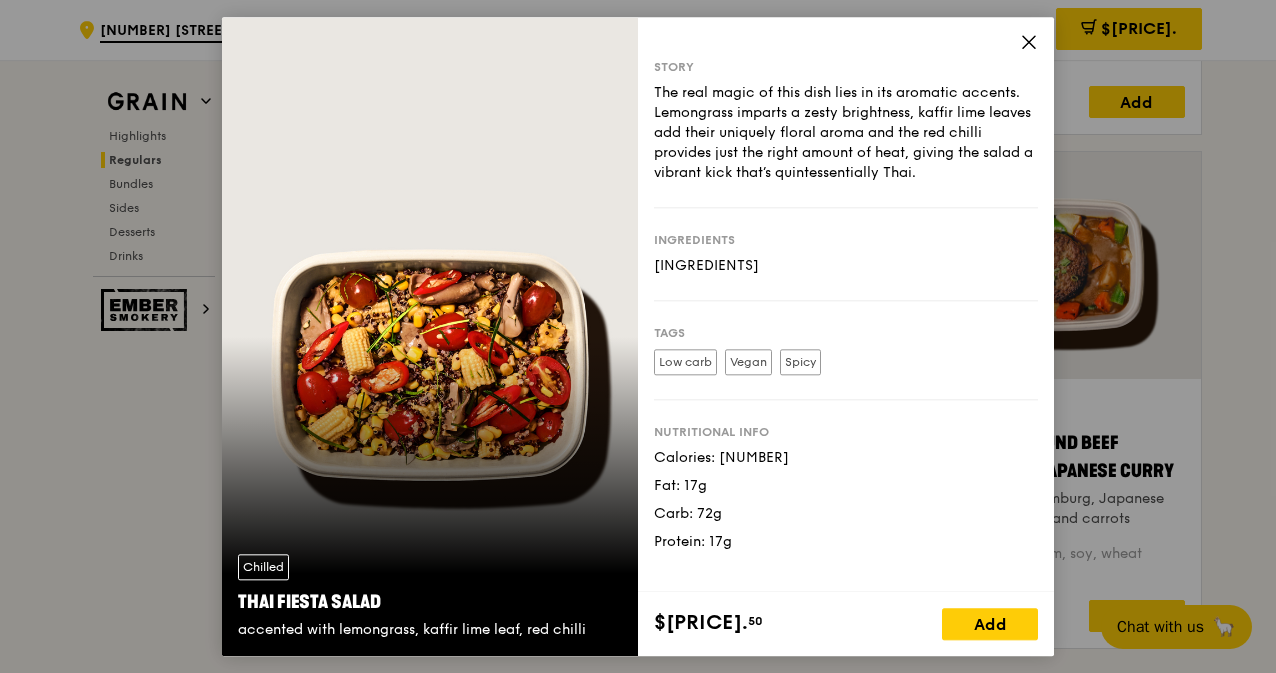click 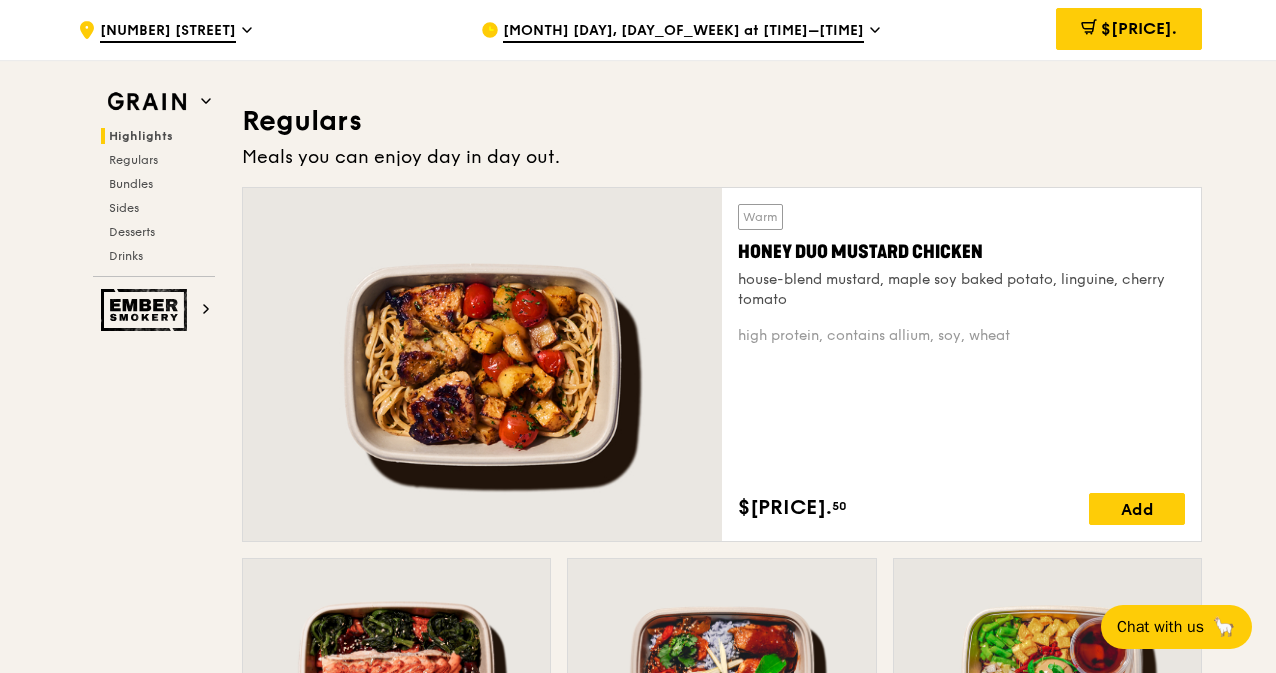 scroll, scrollTop: 1272, scrollLeft: 0, axis: vertical 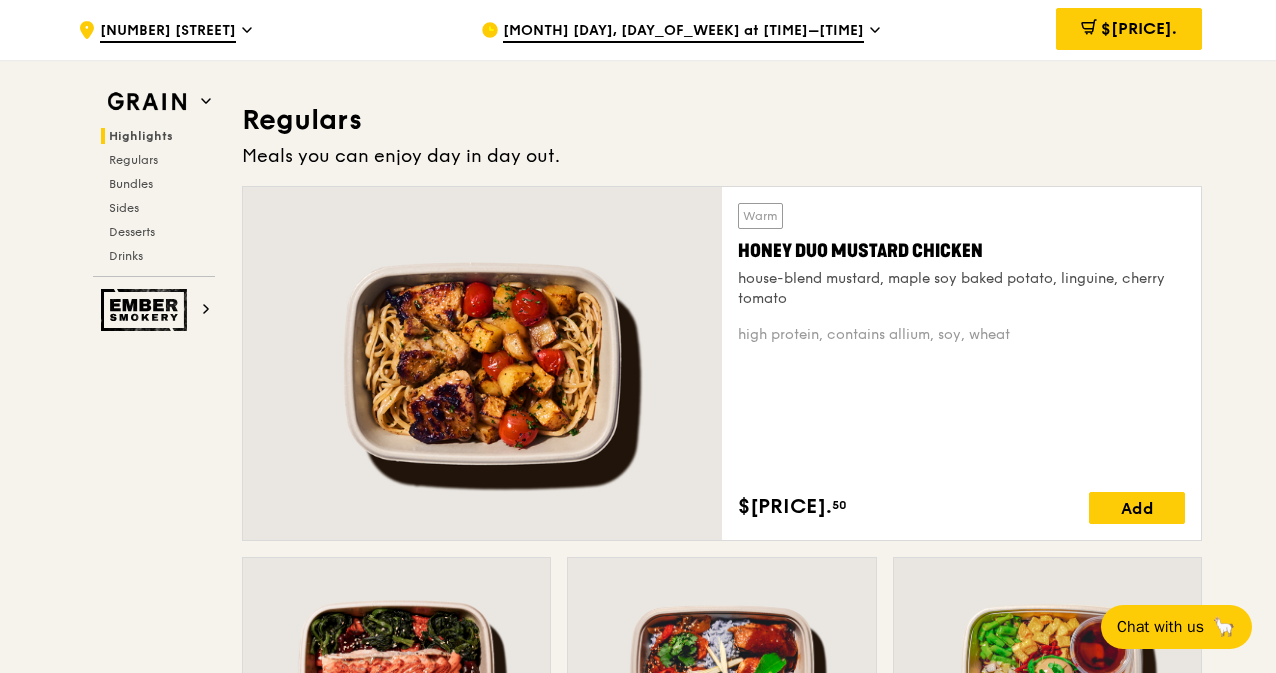click on "Honey Duo Mustard Chicken" at bounding box center [961, 251] 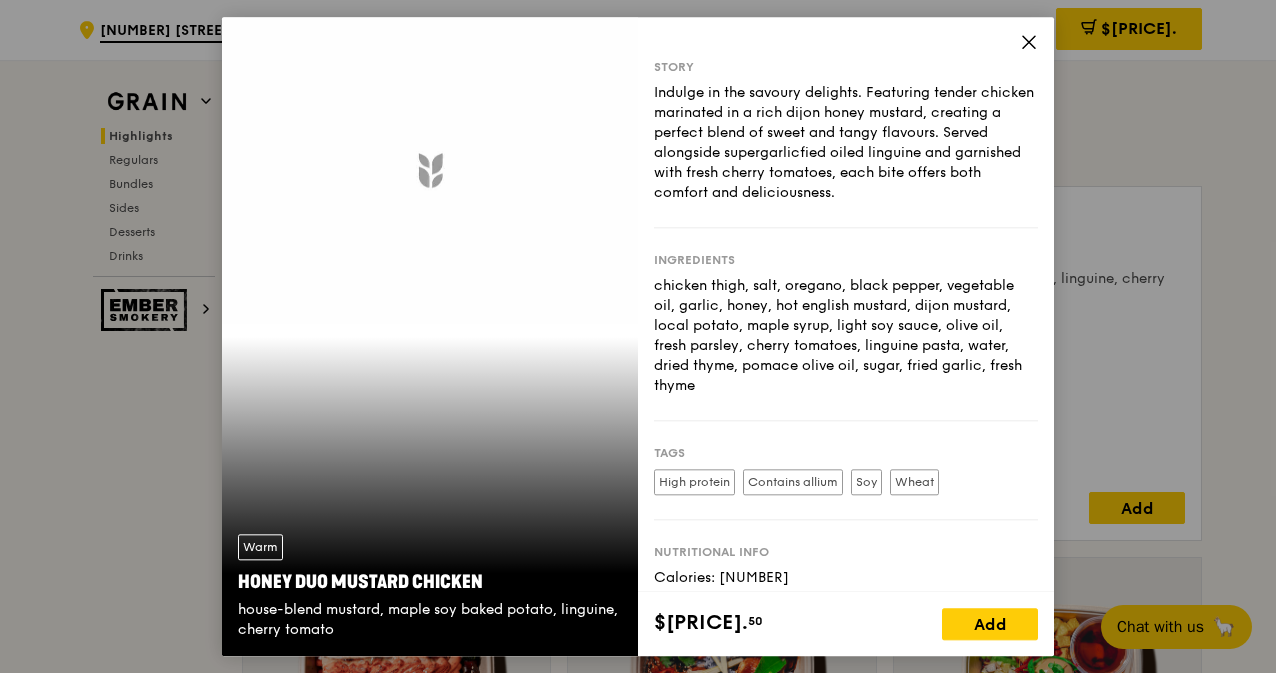 click on "Ingredients
chicken thigh, salt, oregano, black pepper, vegetable oil, garlic, honey, hot english mustard, dijon mustard, local potato, maple syrup, light soy sauce, olive oil, fresh parsley, cherry tomatoes, linguine pasta, water, dried thyme, pomace olive oil, sugar, fried garlic, fresh thyme" at bounding box center [846, 324] 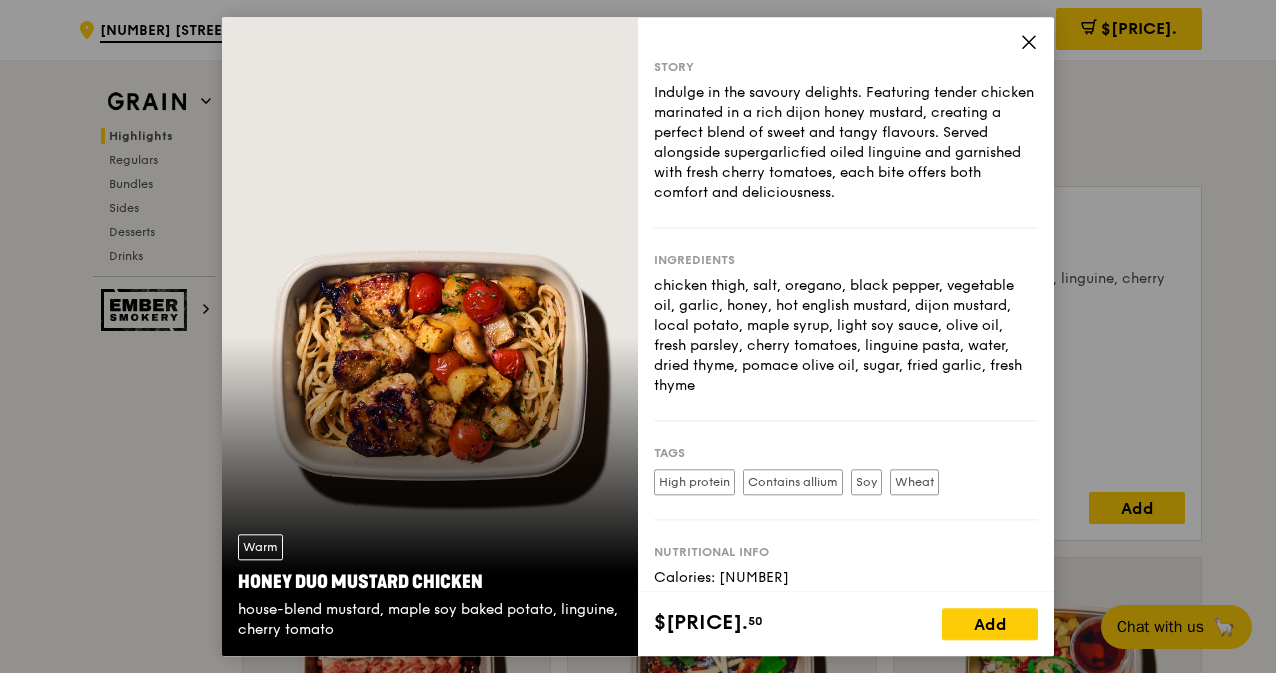 drag, startPoint x: 487, startPoint y: 580, endPoint x: 242, endPoint y: 580, distance: 245 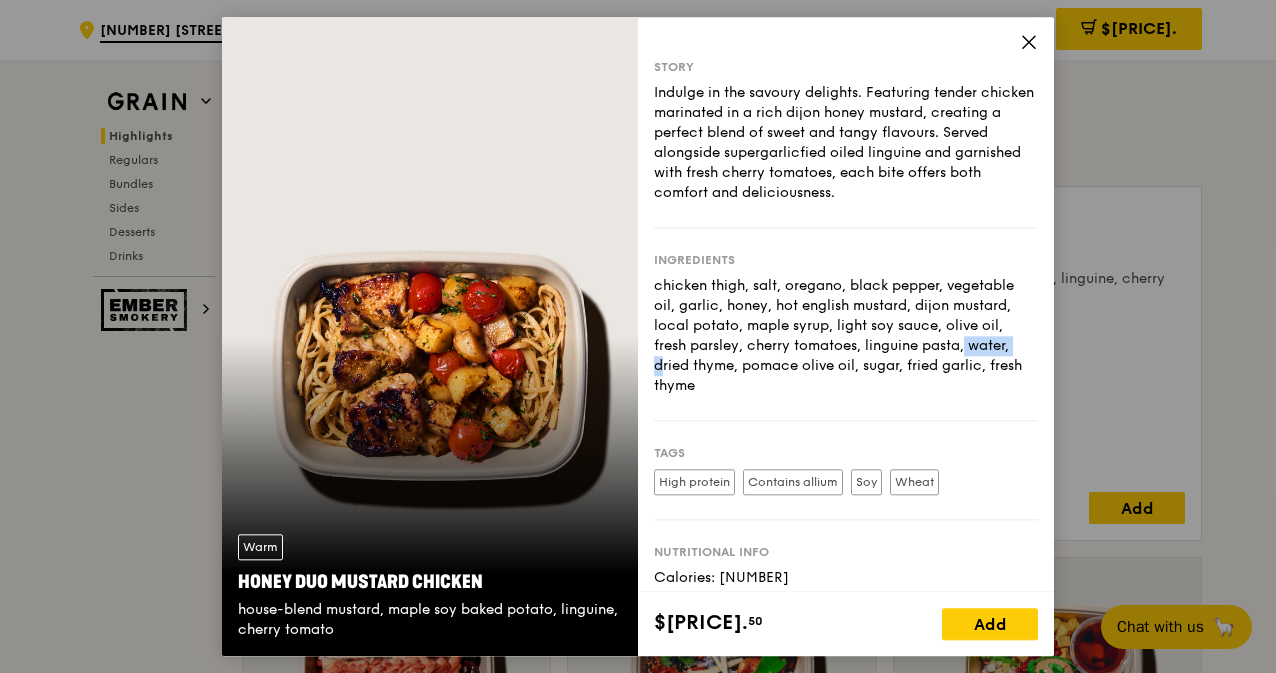 click on "chicken thigh, salt, oregano, black pepper, vegetable oil, garlic, honey, hot english mustard, dijon mustard, local potato, maple syrup, light soy sauce, olive oil, fresh parsley, cherry tomatoes, linguine pasta, water, dried thyme, pomace olive oil, sugar, fried garlic, fresh thyme" at bounding box center (846, 336) 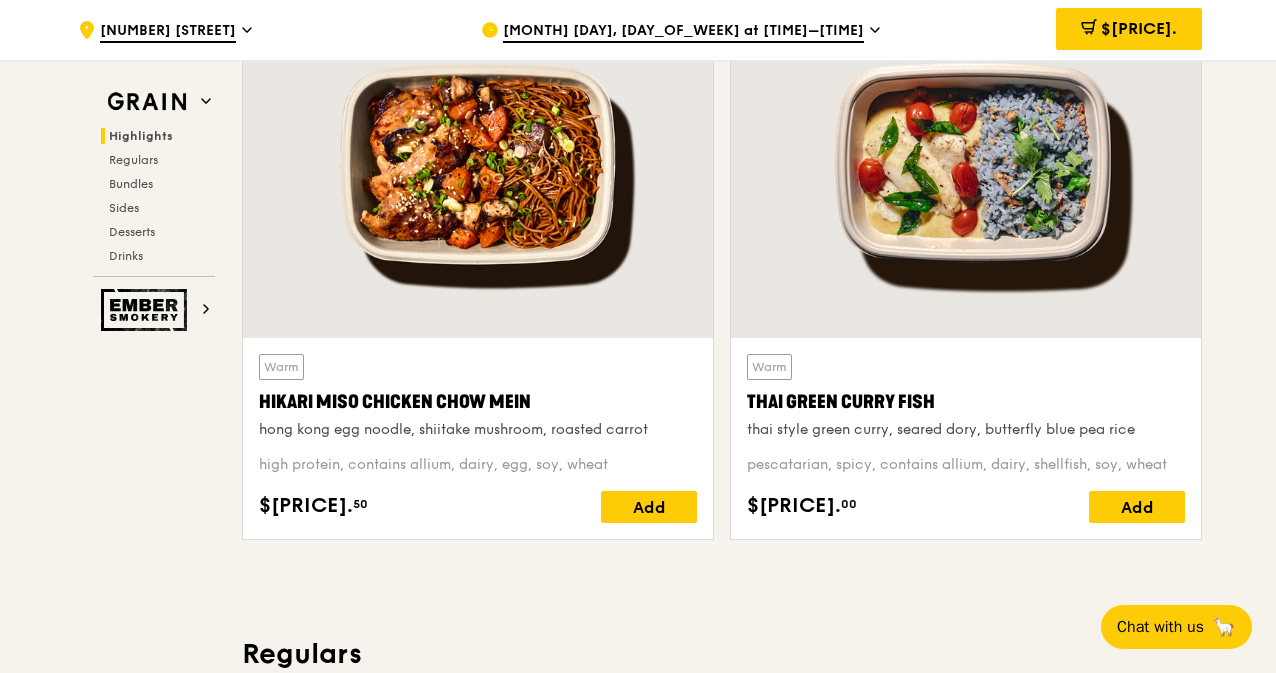 scroll, scrollTop: 737, scrollLeft: 0, axis: vertical 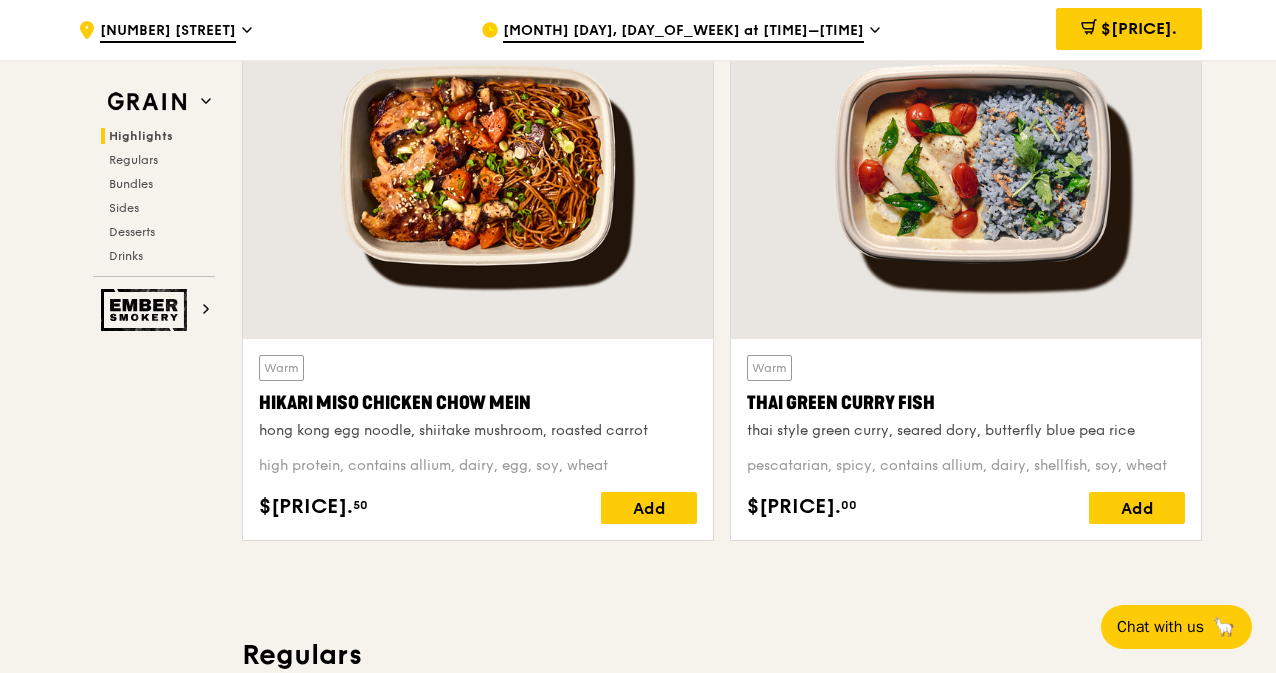 click on "high protein, contains allium, dairy, egg, soy, wheat" at bounding box center [478, 466] 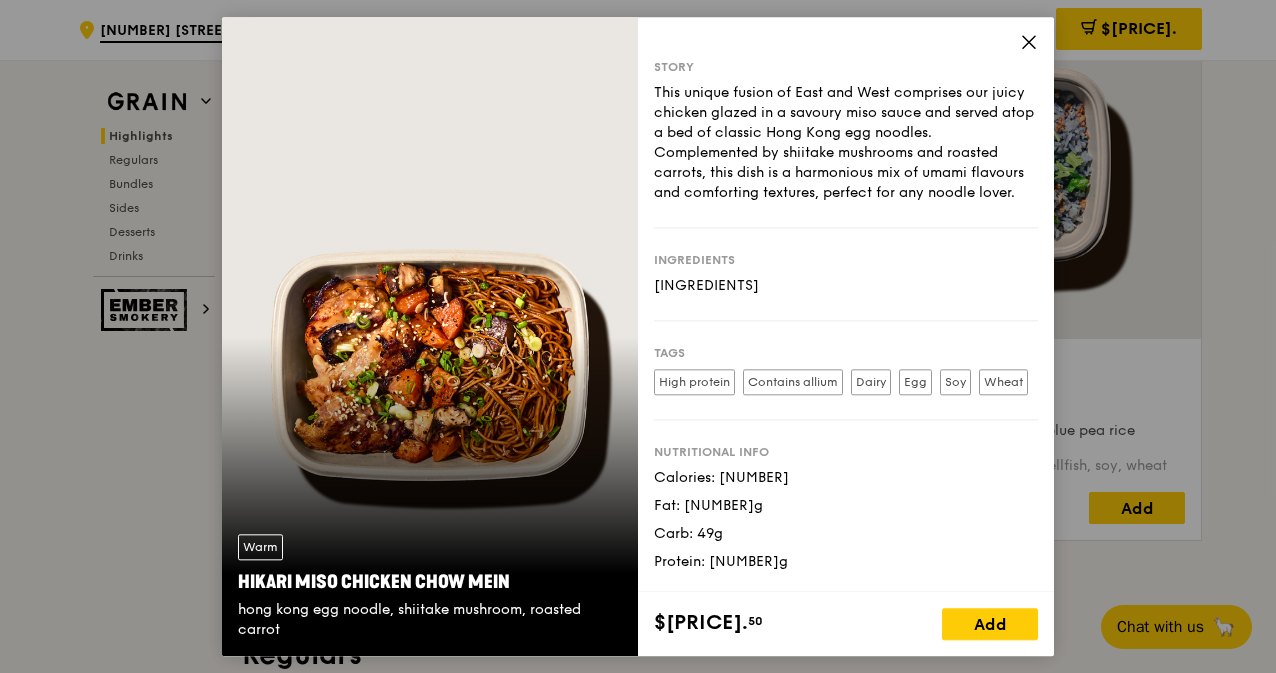 click on "Hikari Miso Chicken Chow Mein" at bounding box center [430, 582] 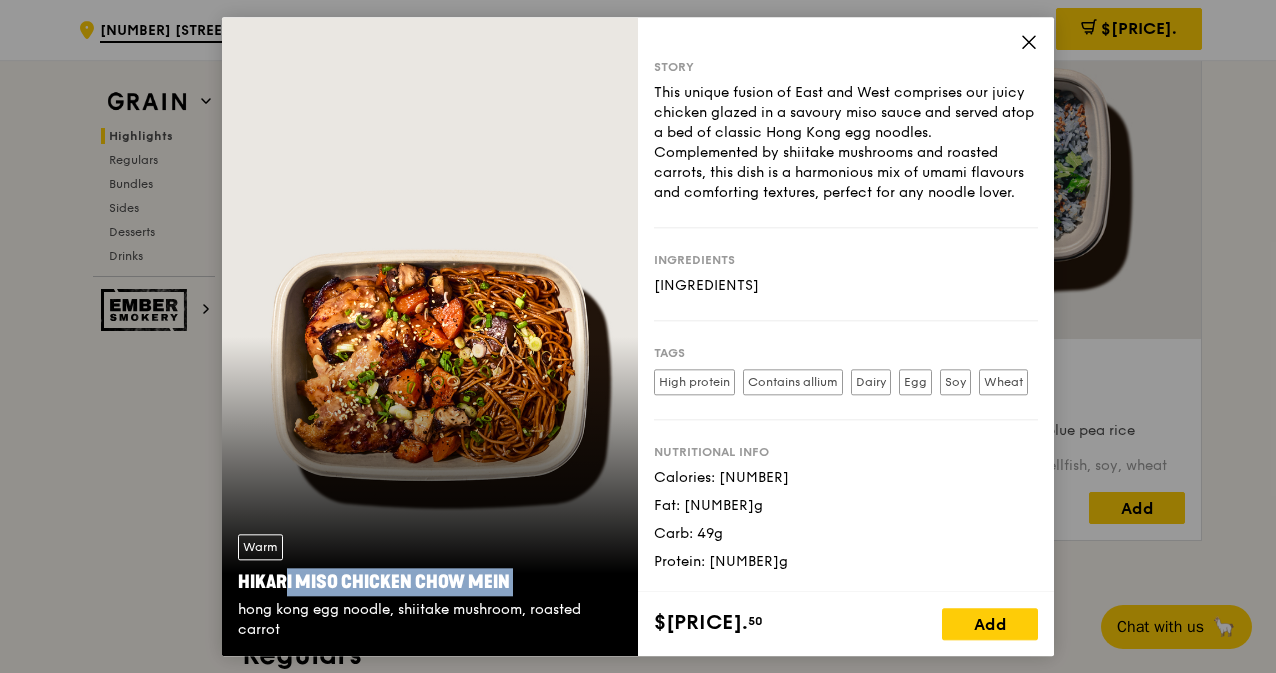 click on "Hikari Miso Chicken Chow Mein" at bounding box center (430, 582) 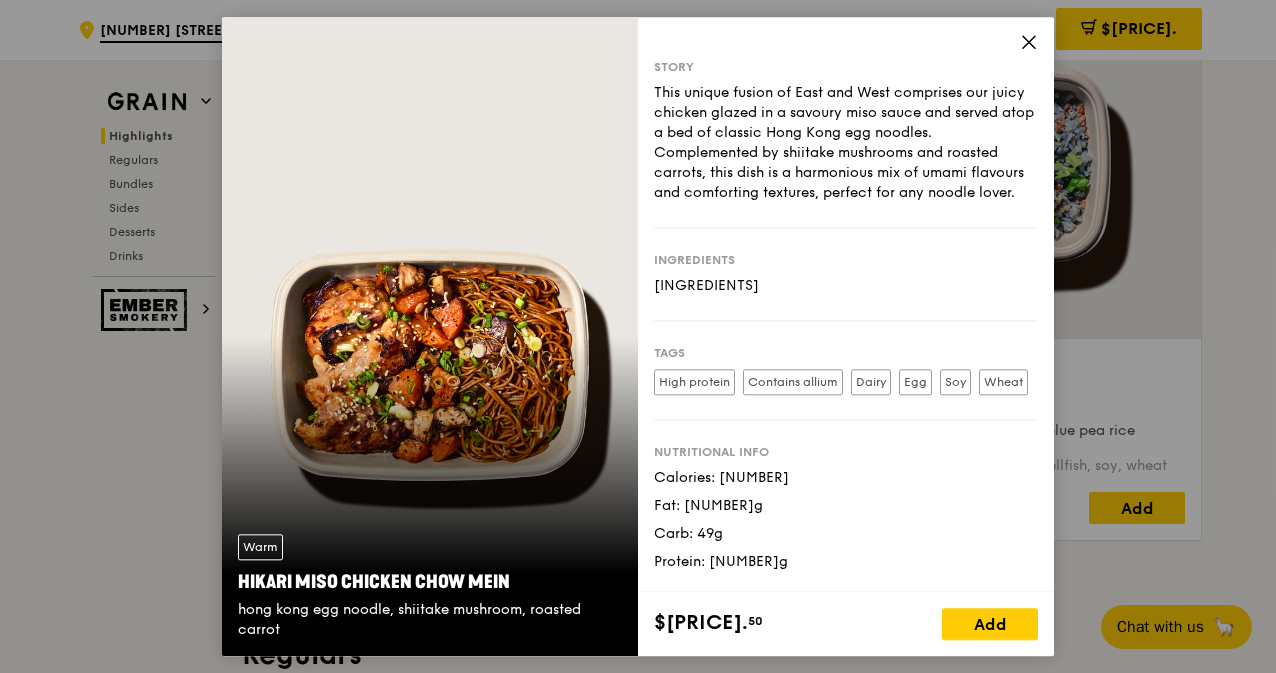 click at bounding box center [1029, 45] 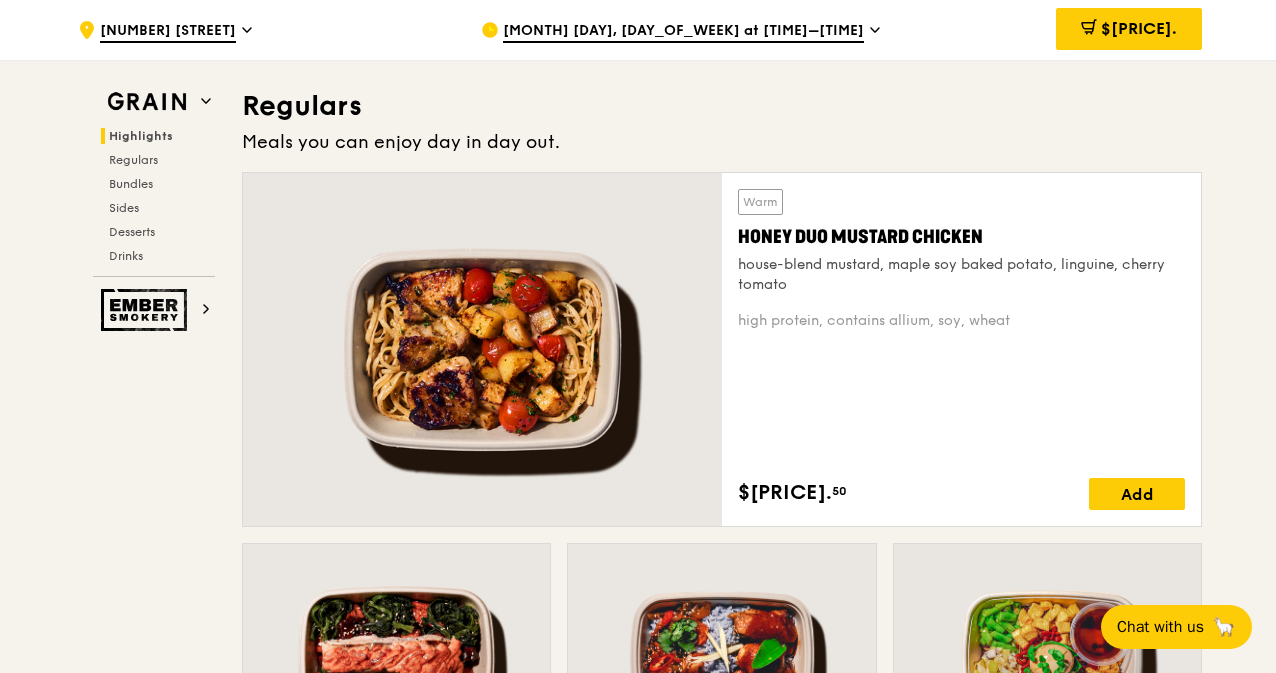 scroll, scrollTop: 1287, scrollLeft: 0, axis: vertical 